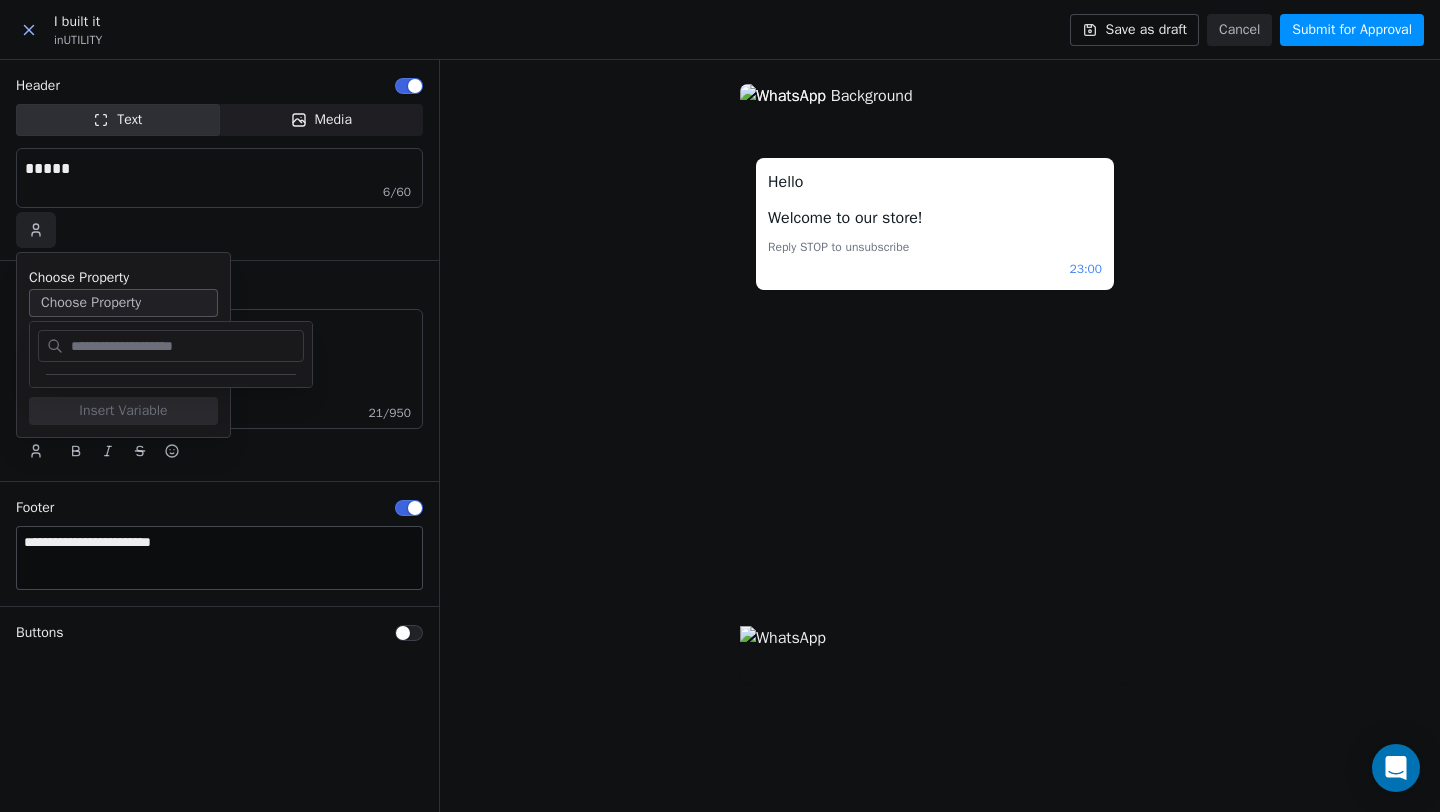 scroll, scrollTop: 0, scrollLeft: 0, axis: both 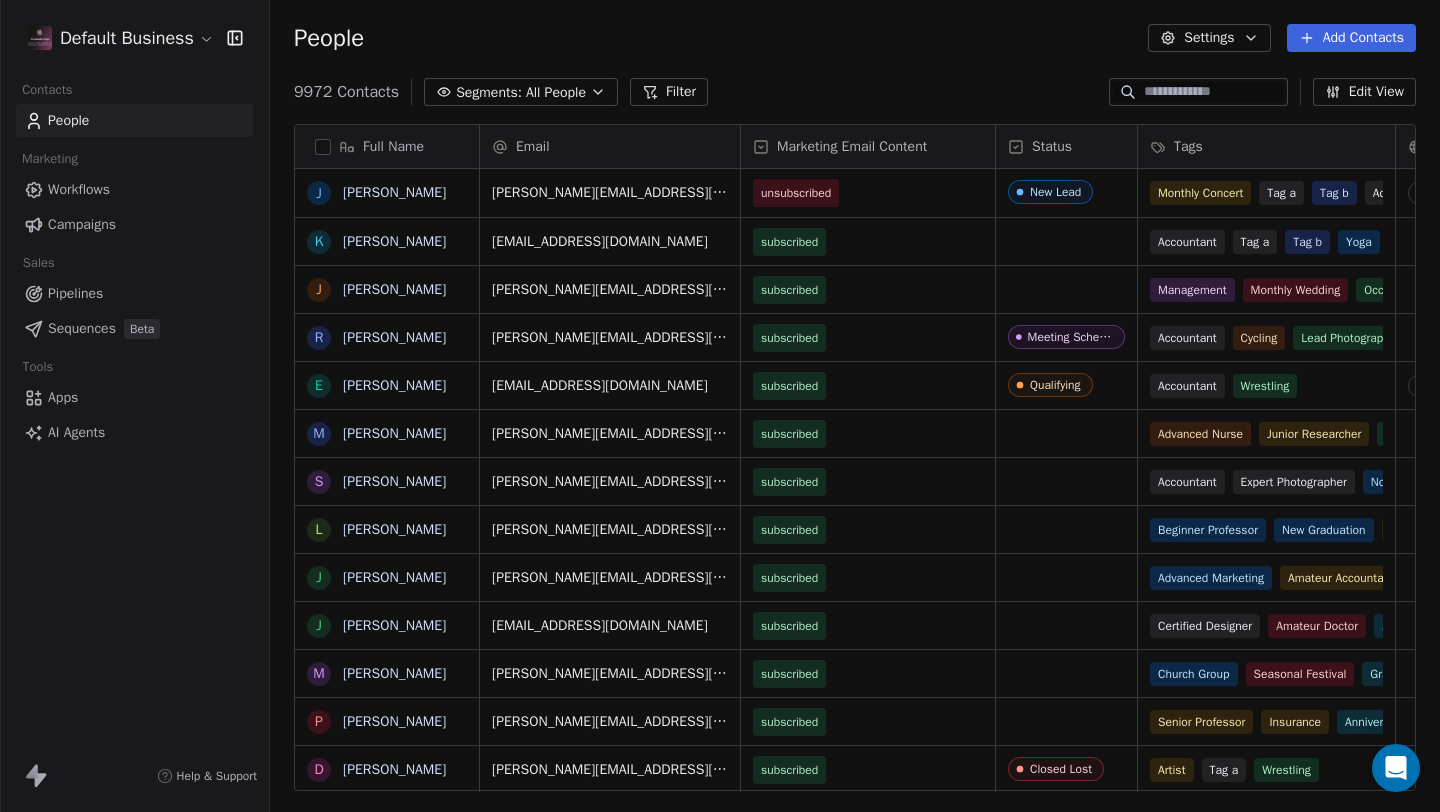 click on "Apps" at bounding box center (63, 397) 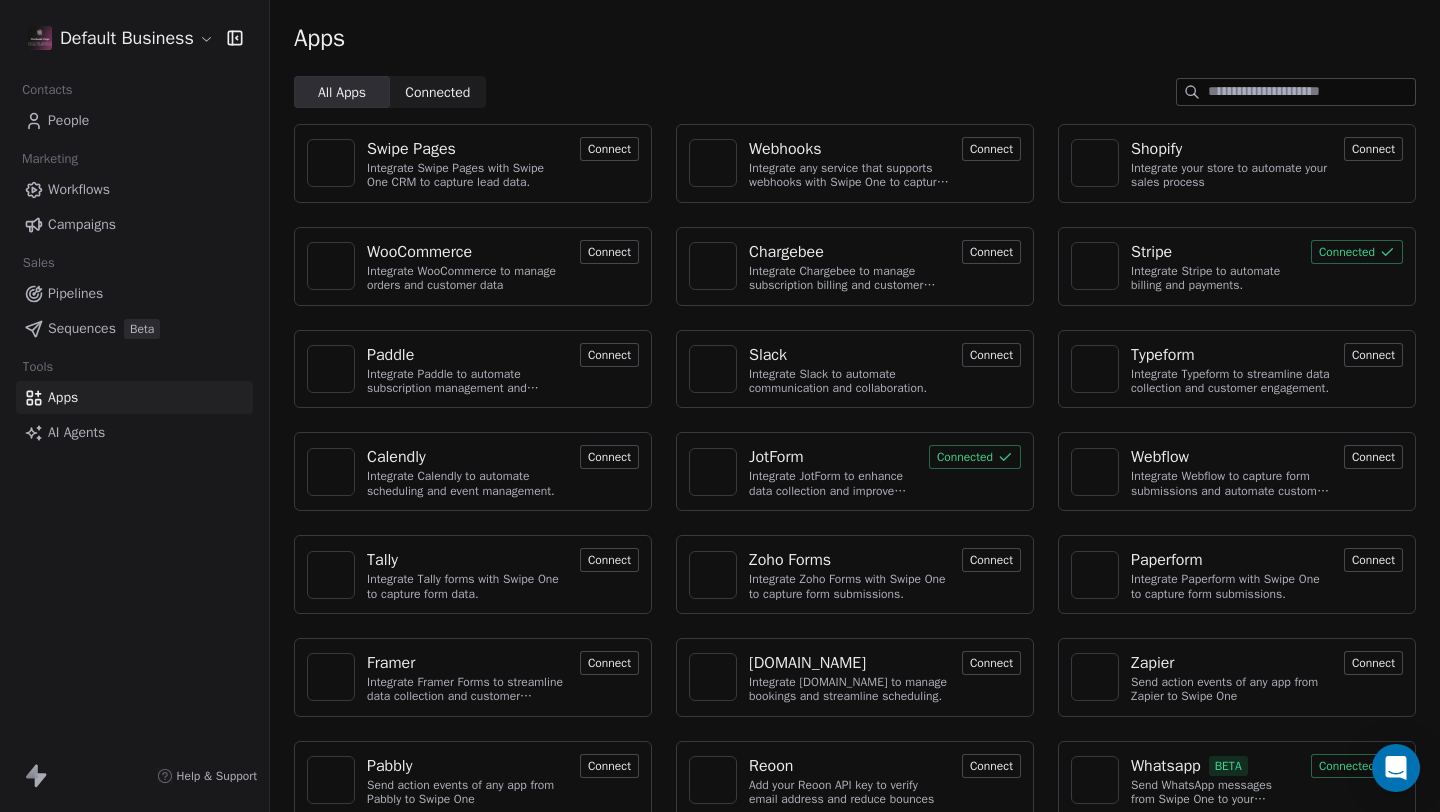 scroll, scrollTop: 23, scrollLeft: 0, axis: vertical 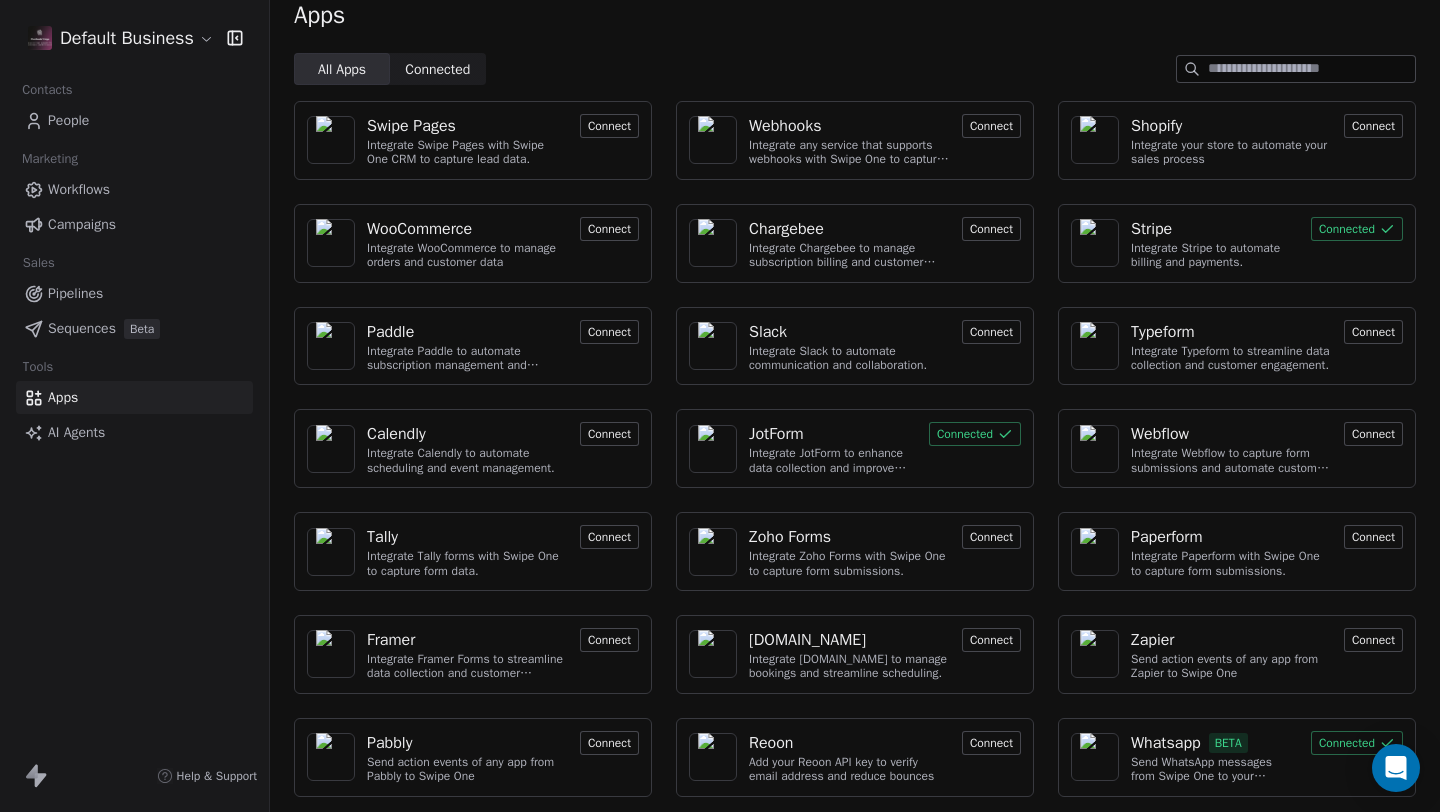 click on "Whatsapp" at bounding box center [1166, 743] 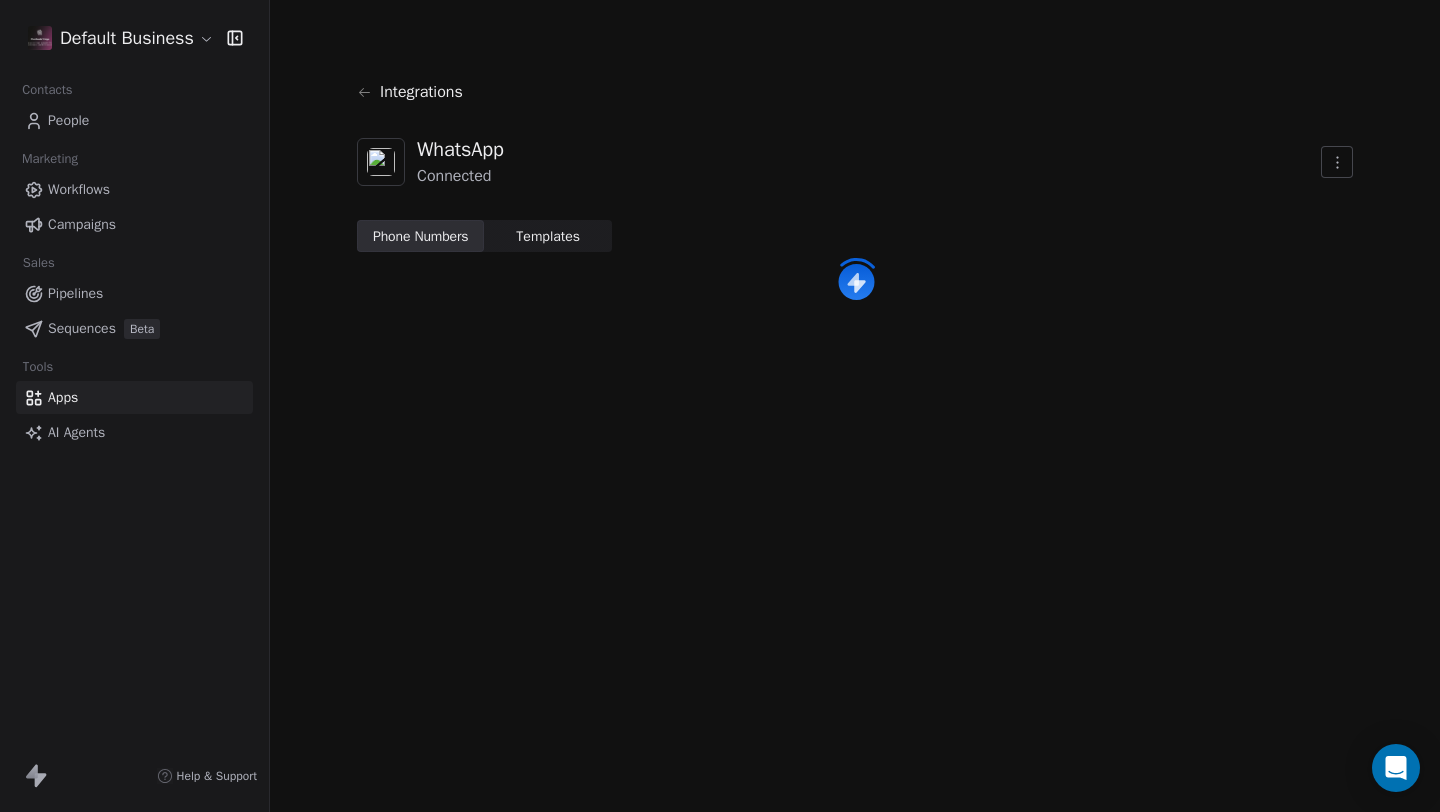 scroll, scrollTop: 0, scrollLeft: 0, axis: both 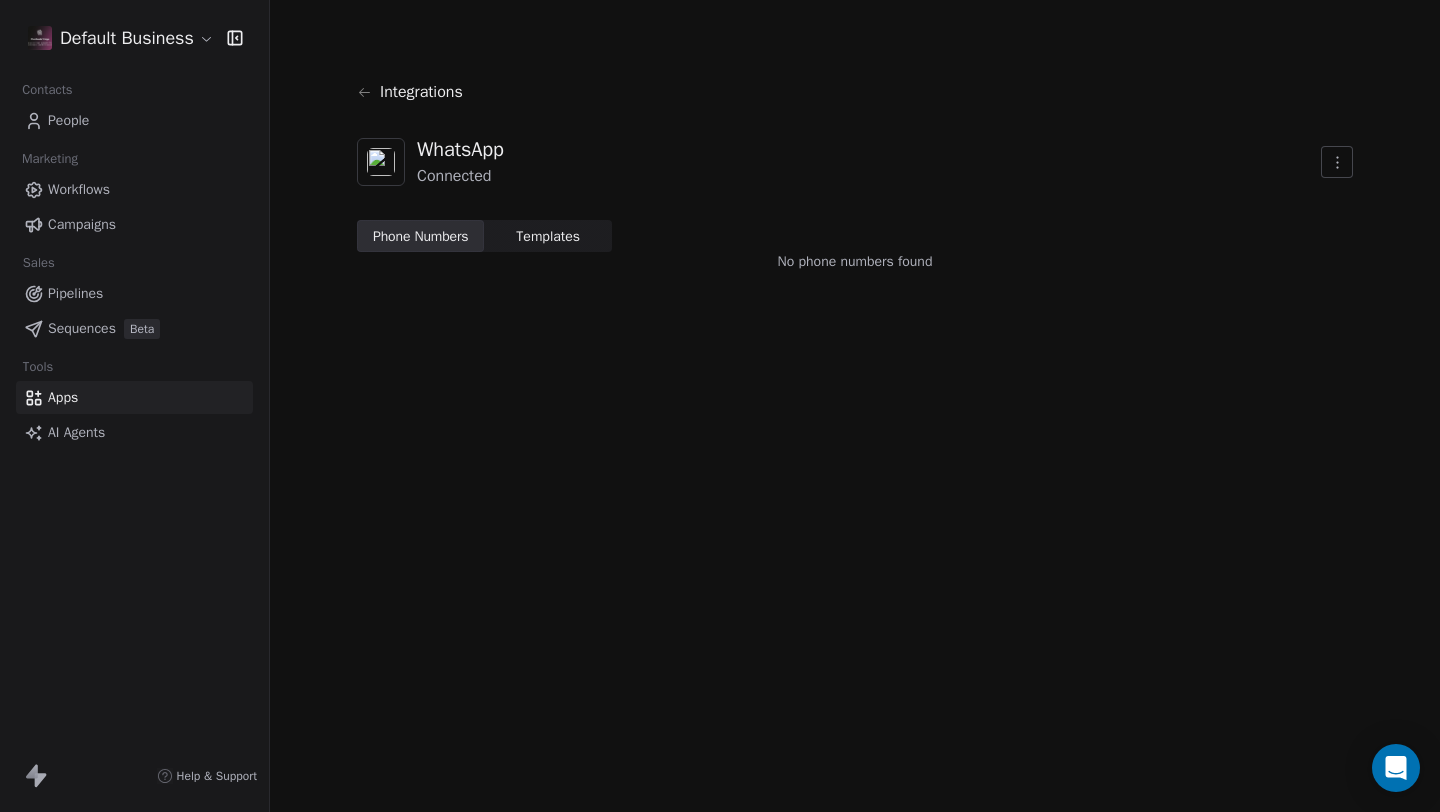 click on "Templates" at bounding box center (548, 236) 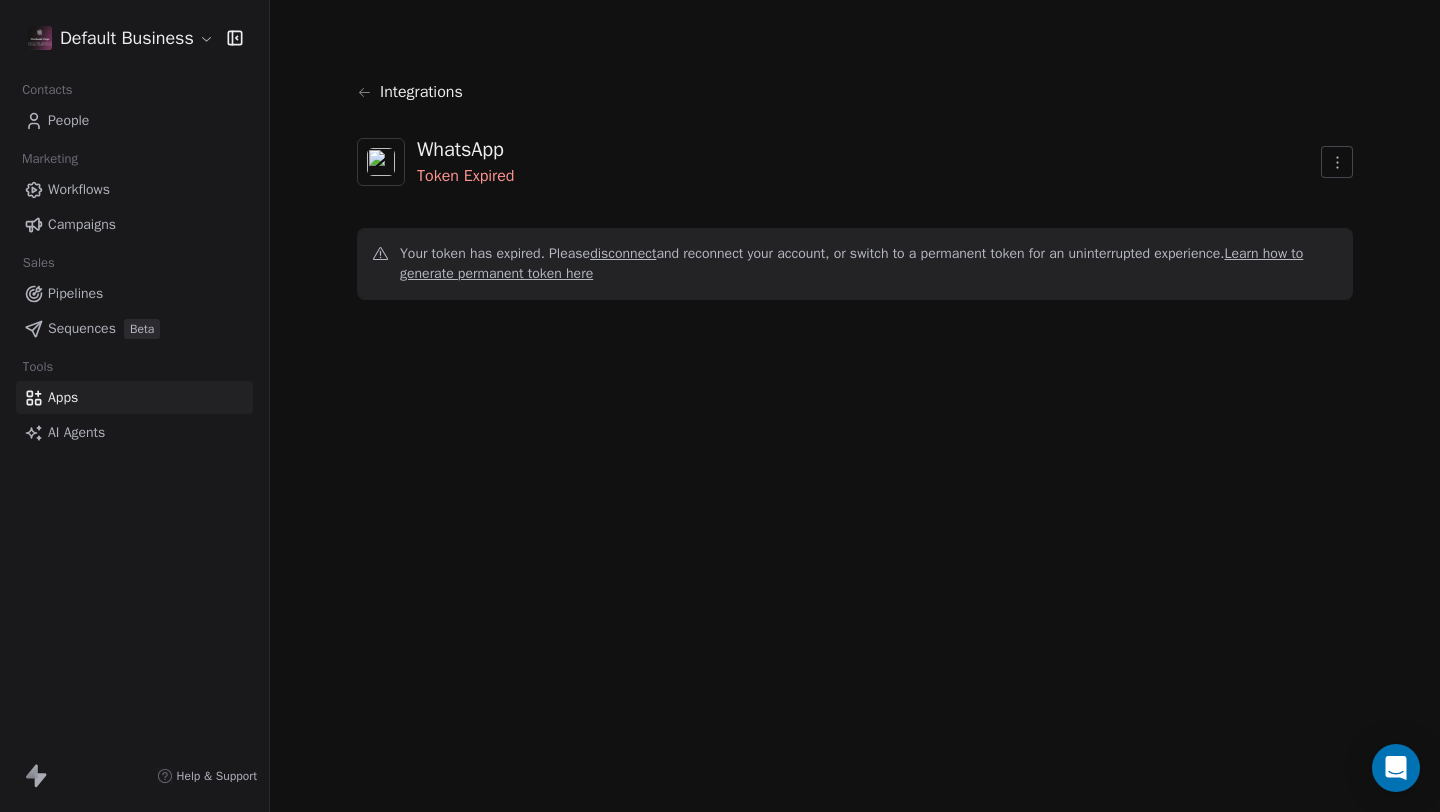 click on "Default Business Contacts People Marketing Workflows Campaigns Sales Pipelines Sequences Beta Tools Apps AI Agents Help & Support Integrations WhatsApp Token Expired Your token has expired. Please  disconnect  and reconnect your account, or switch to a permanent token for an uninterrupted experience.  Learn how to generate permanent token here" at bounding box center [720, 406] 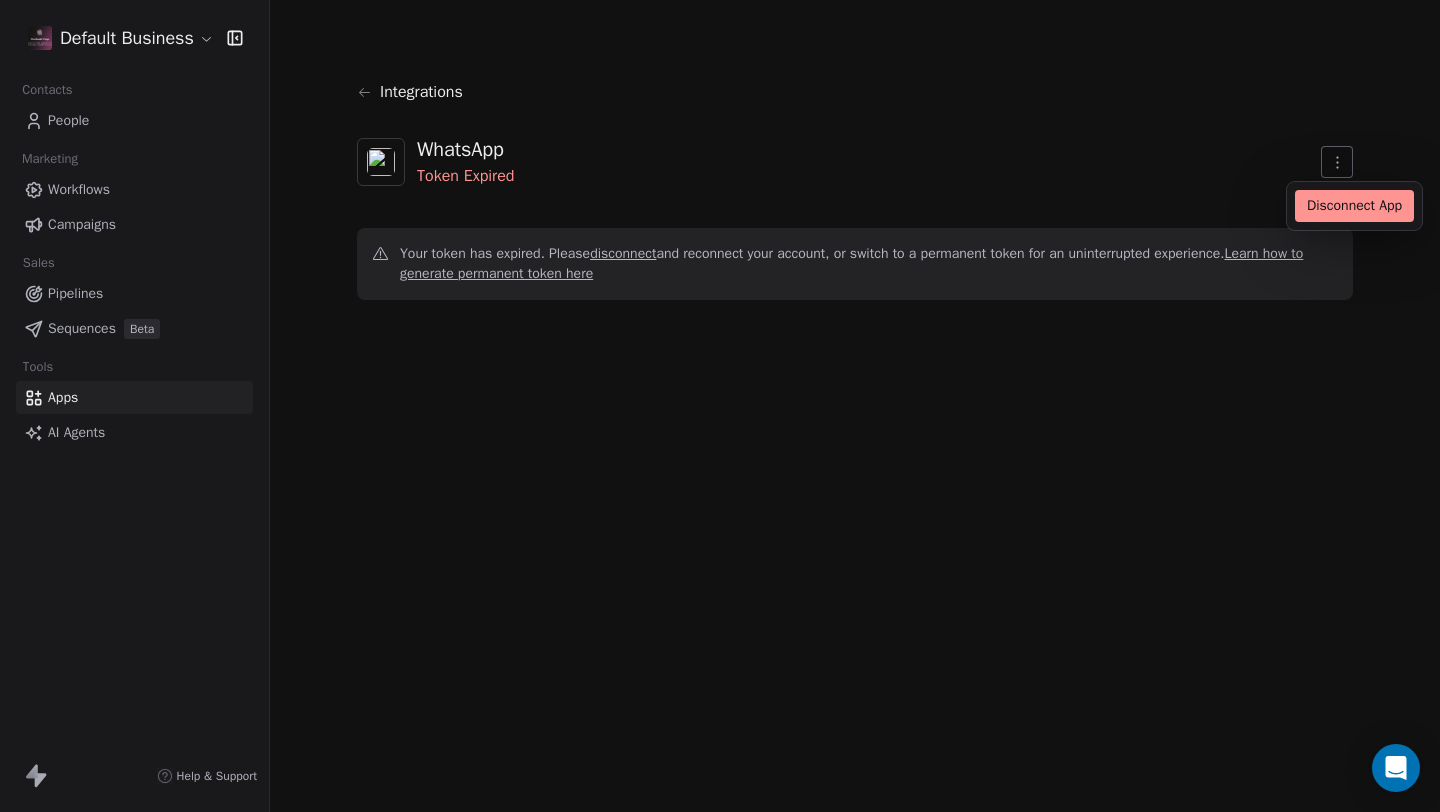 click on "Disconnect App" at bounding box center [1354, 206] 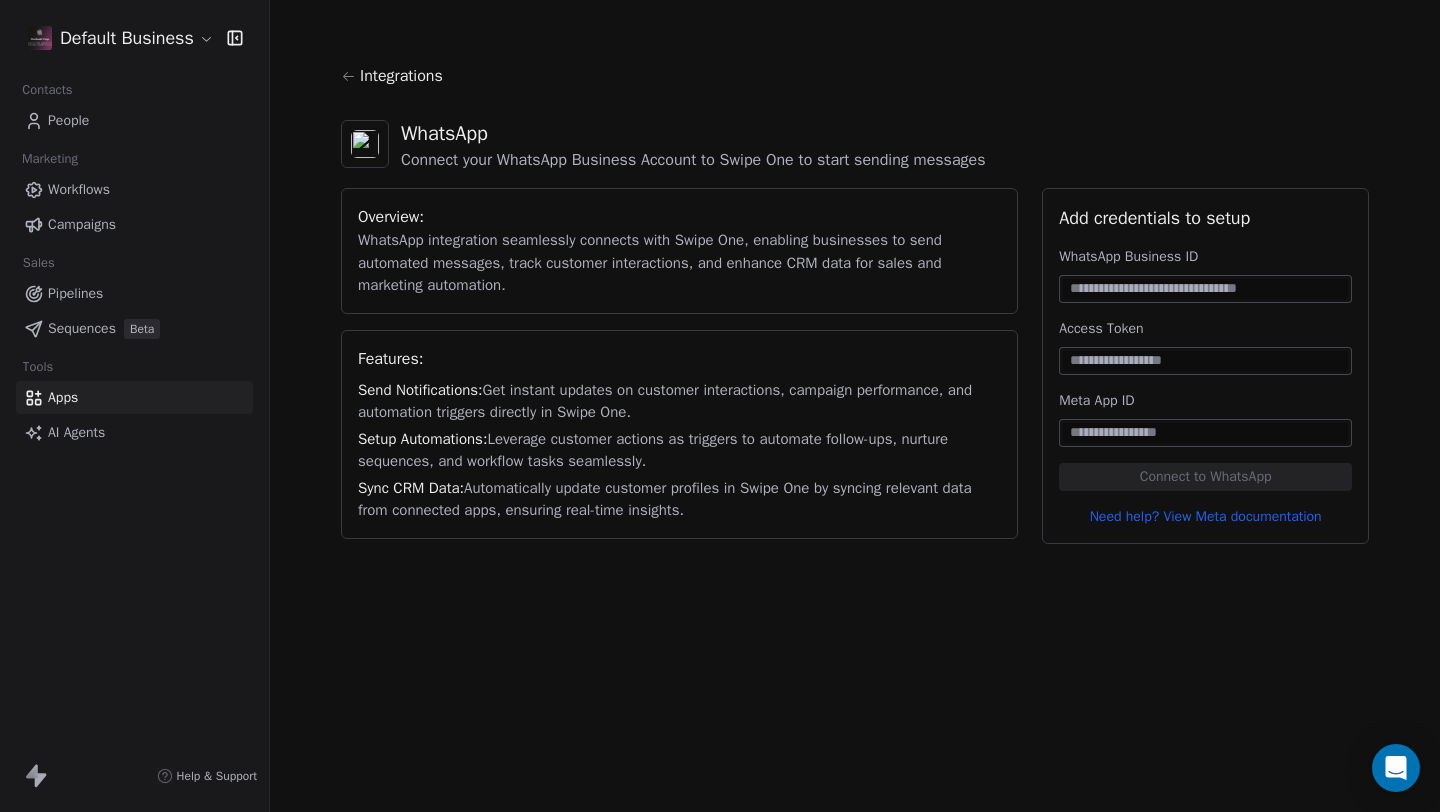 click at bounding box center (1205, 361) 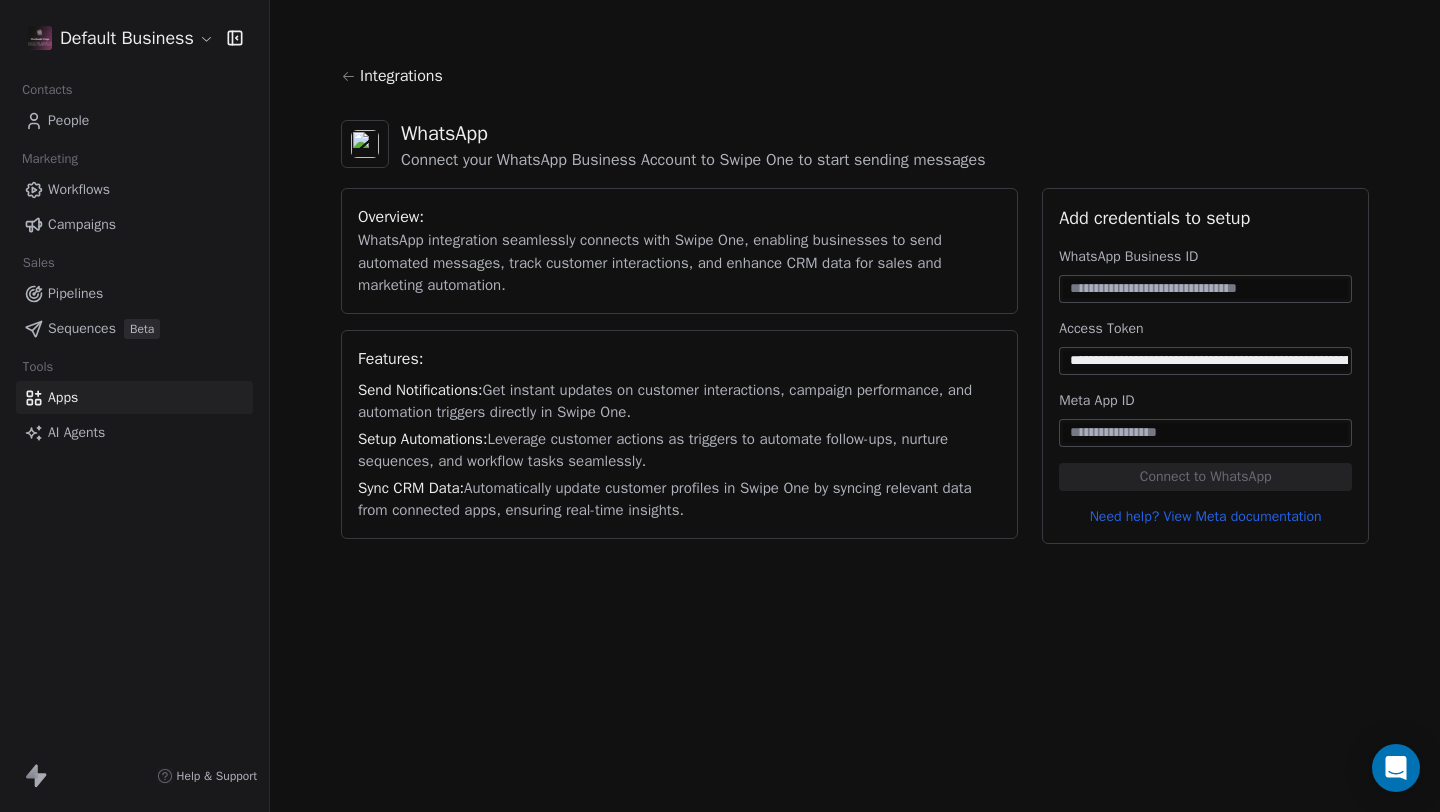 scroll, scrollTop: 0, scrollLeft: 1966, axis: horizontal 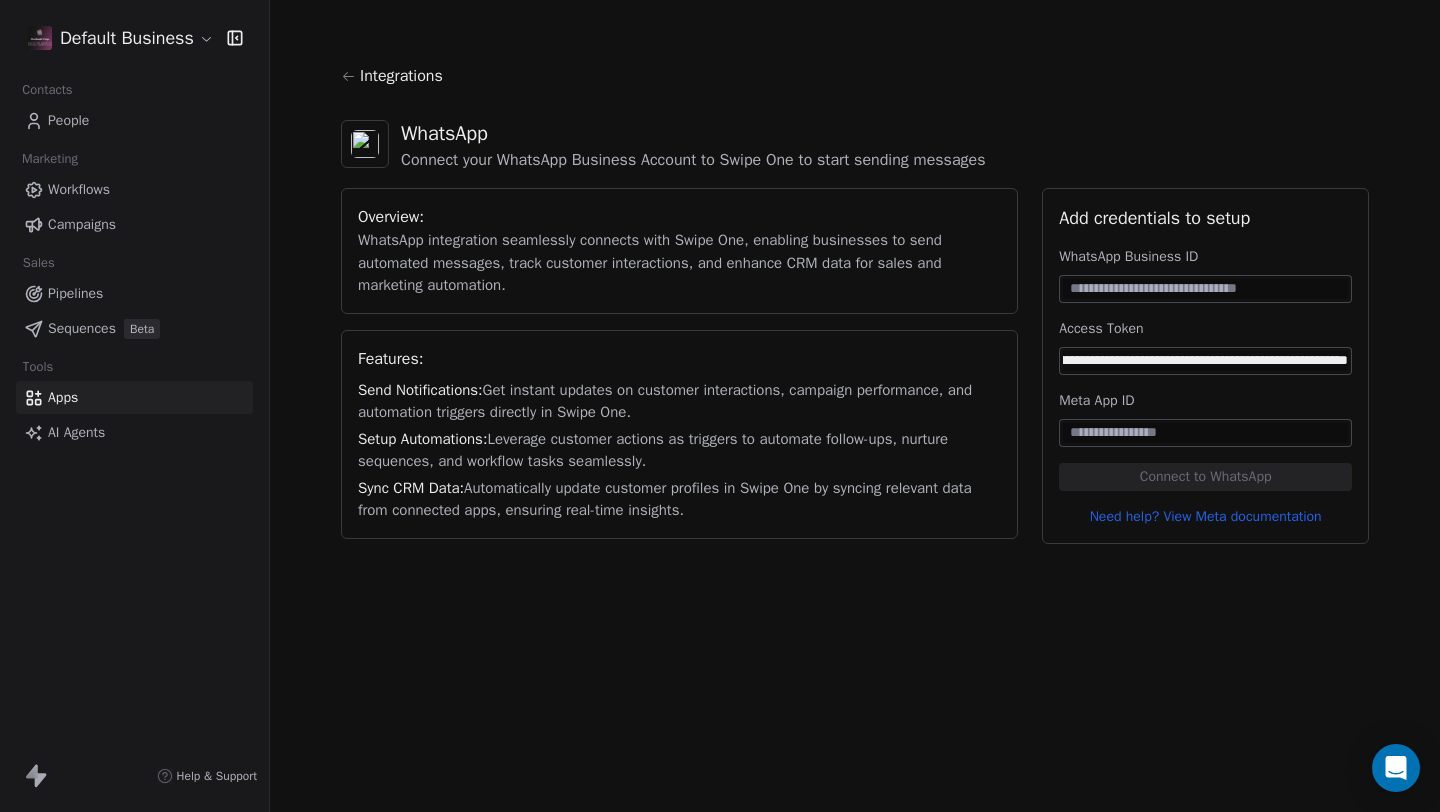 type on "**********" 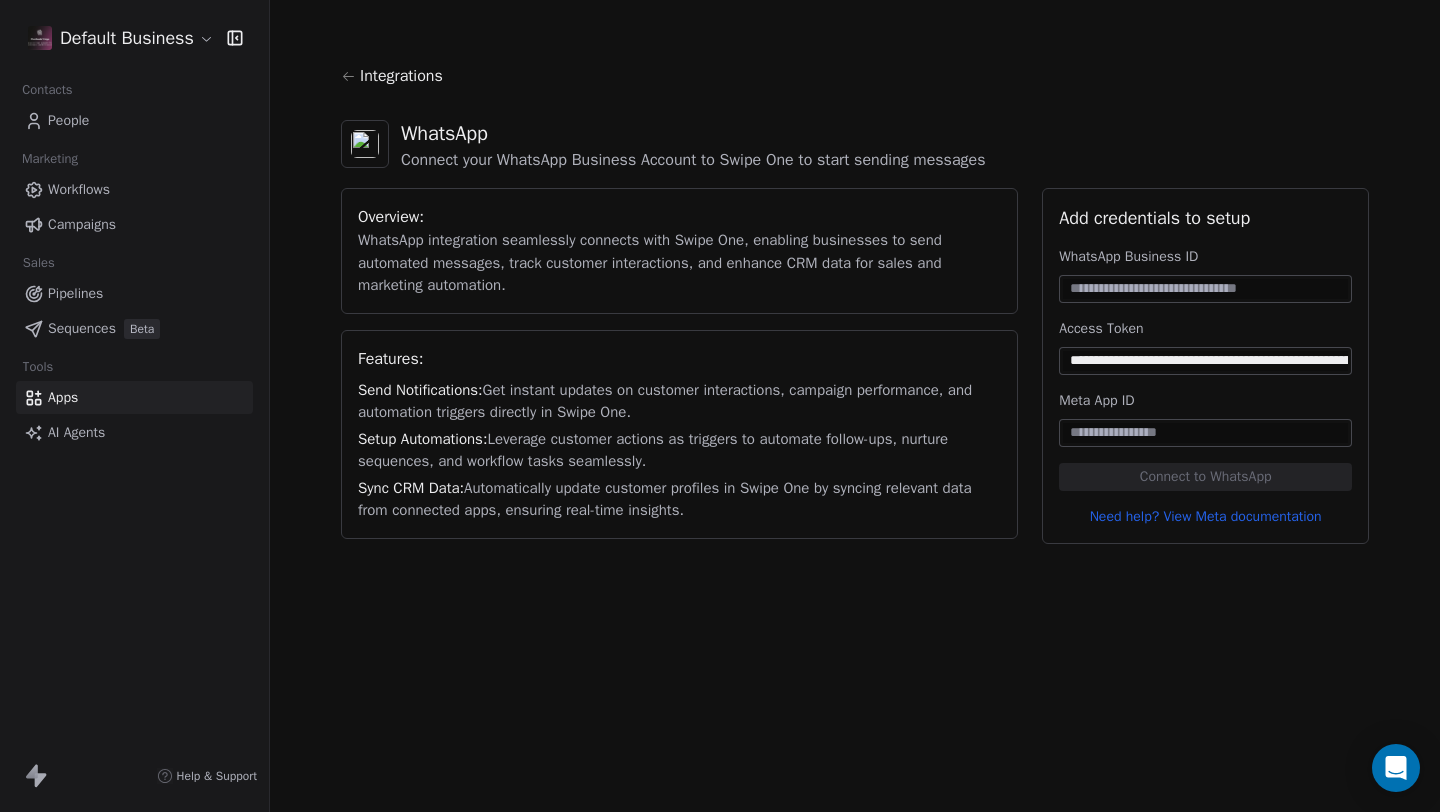 click at bounding box center (1205, 433) 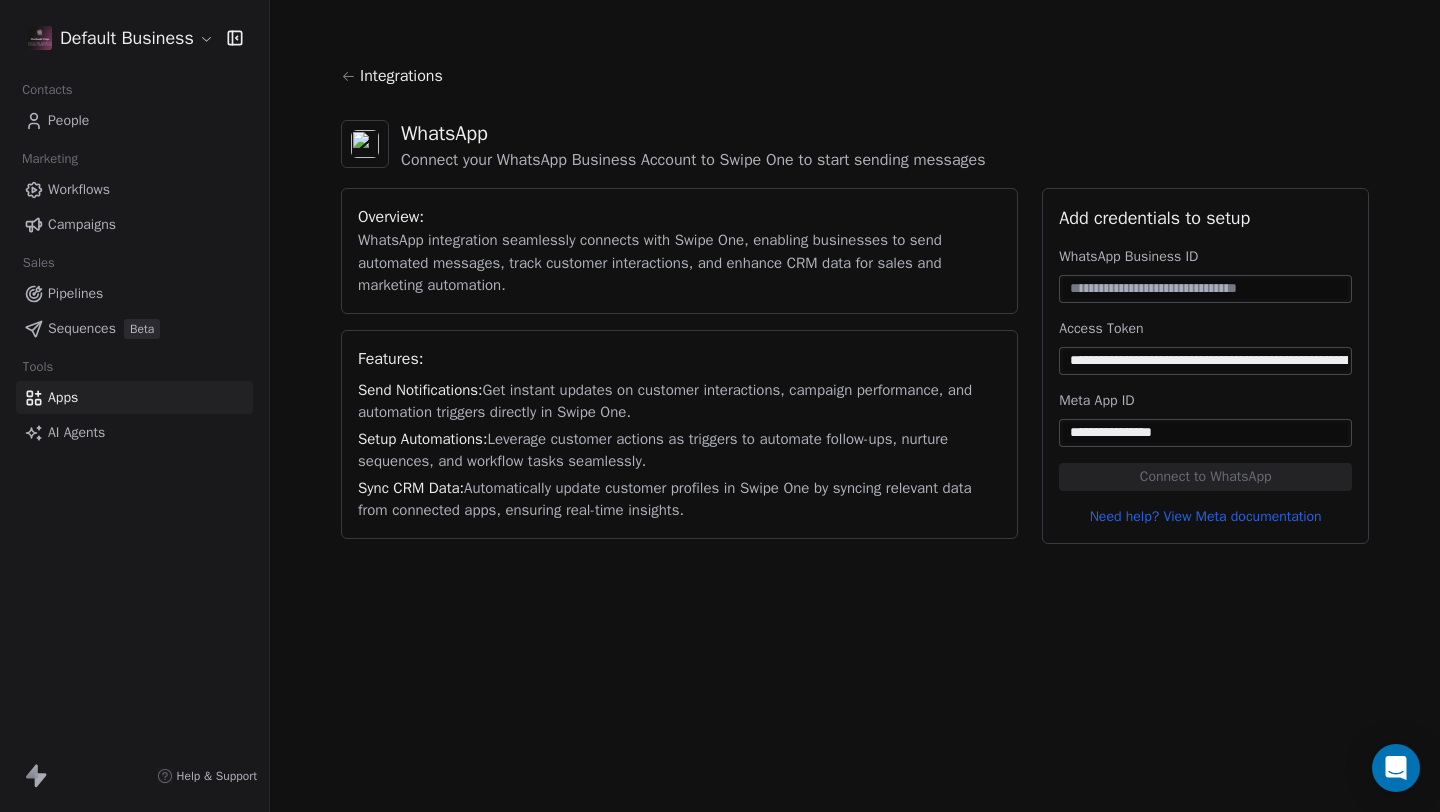 type on "**********" 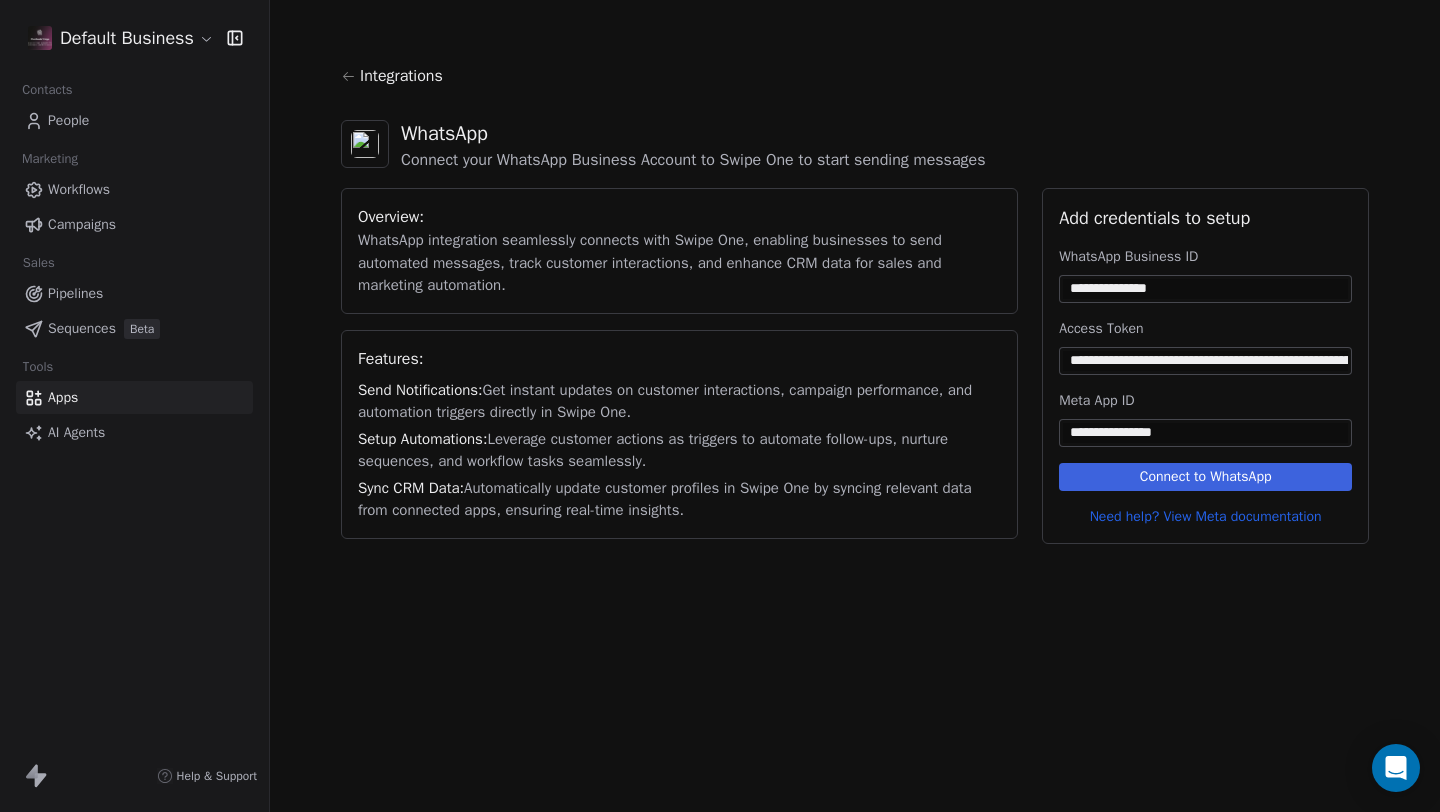 type on "**********" 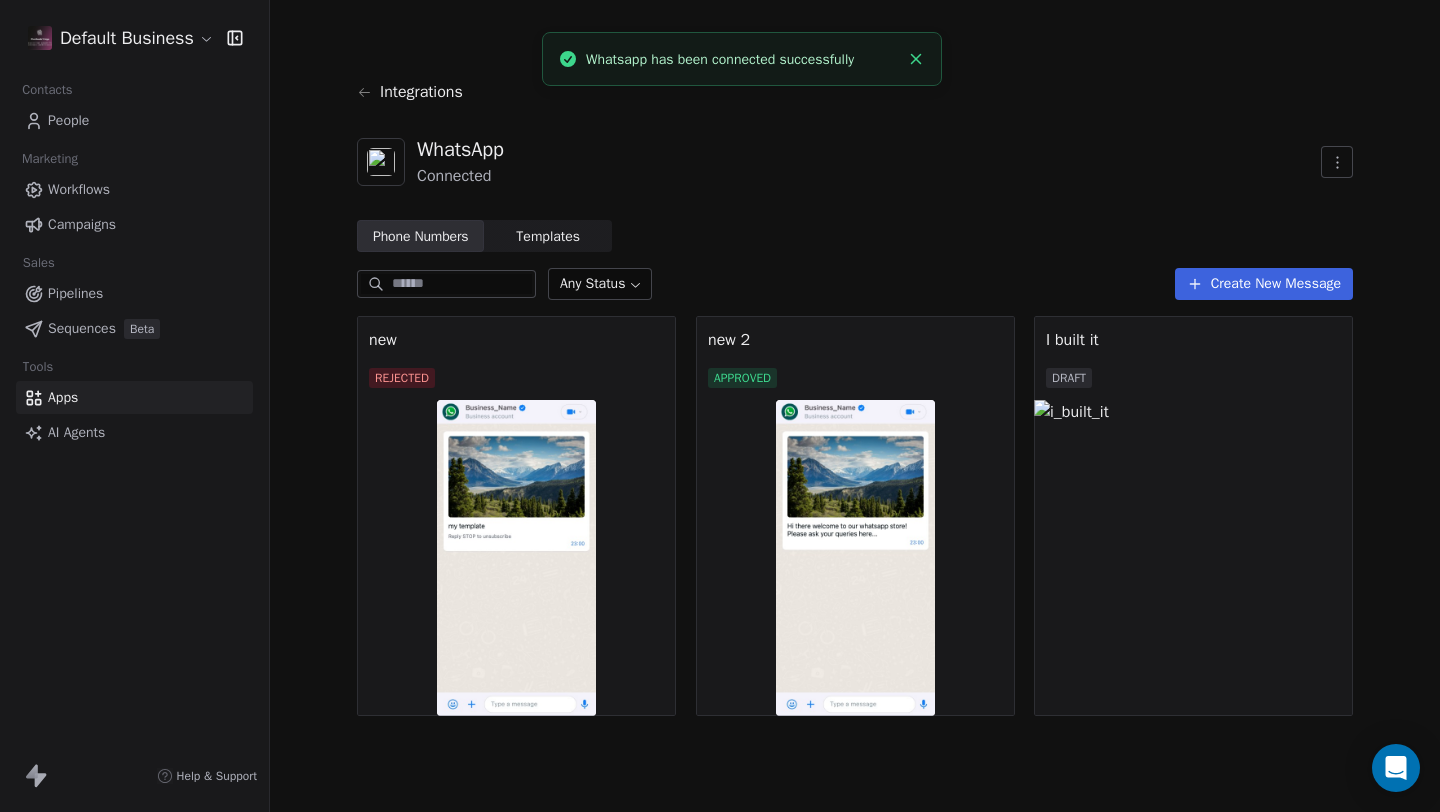 click at bounding box center [855, 558] 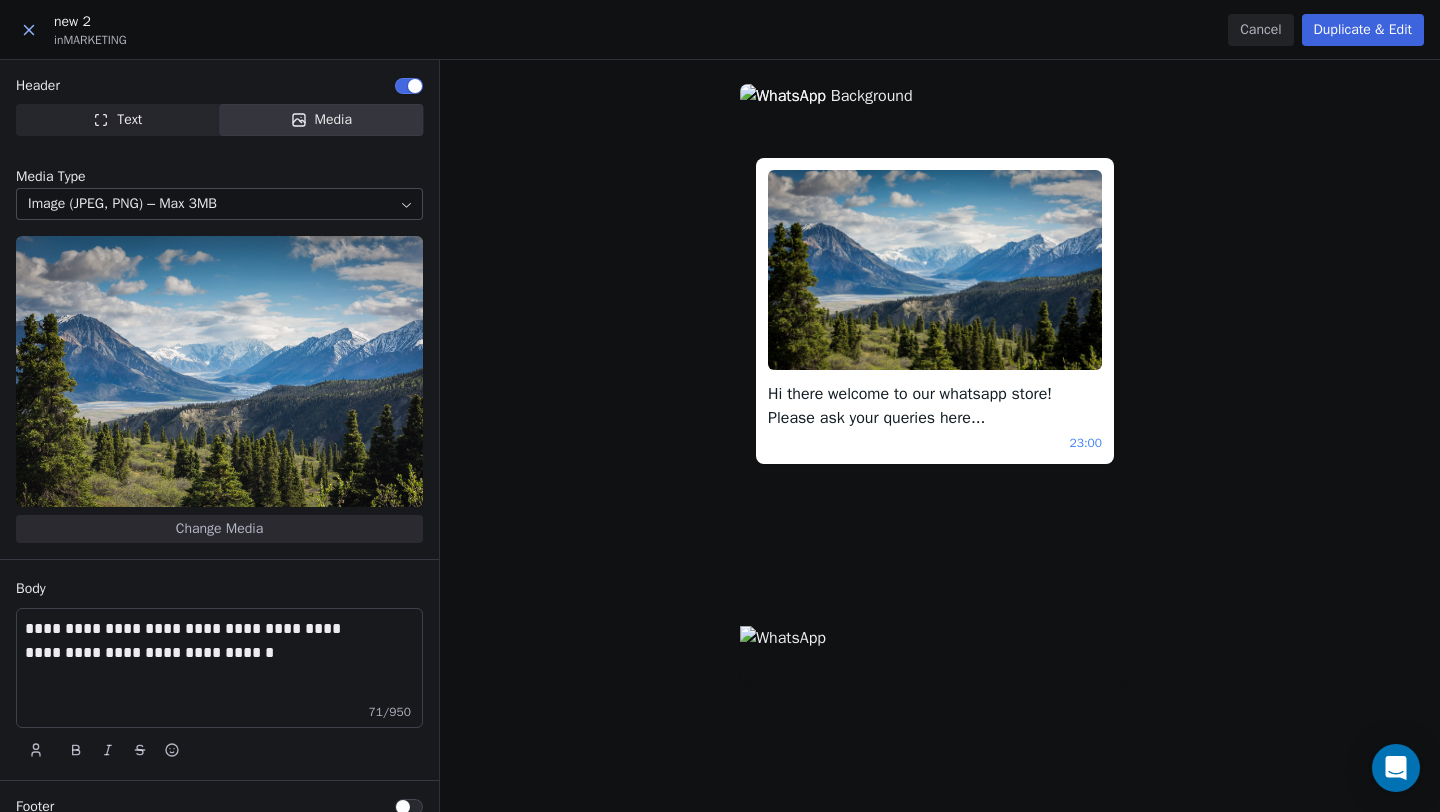 click at bounding box center (29, 30) 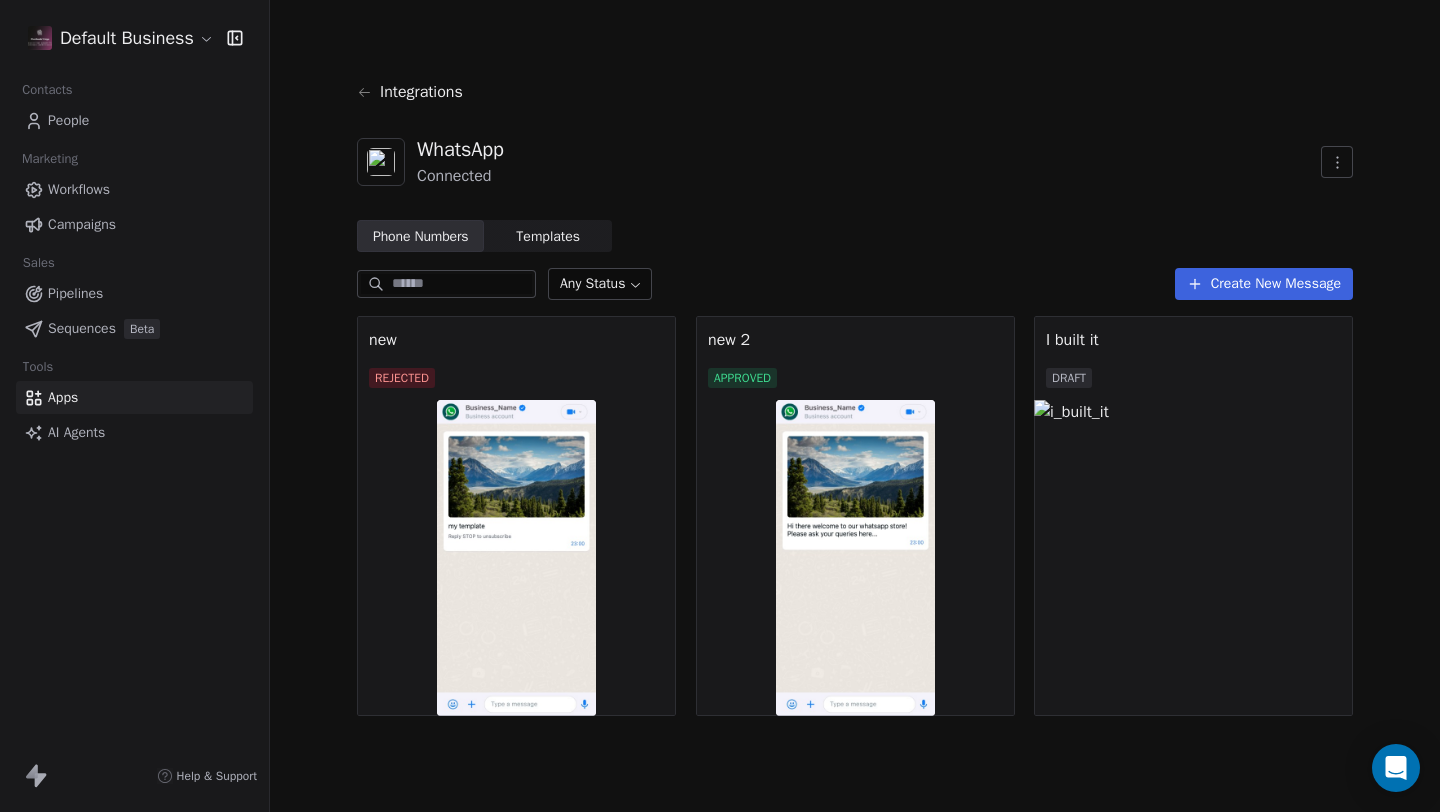 click at bounding box center (1193, 558) 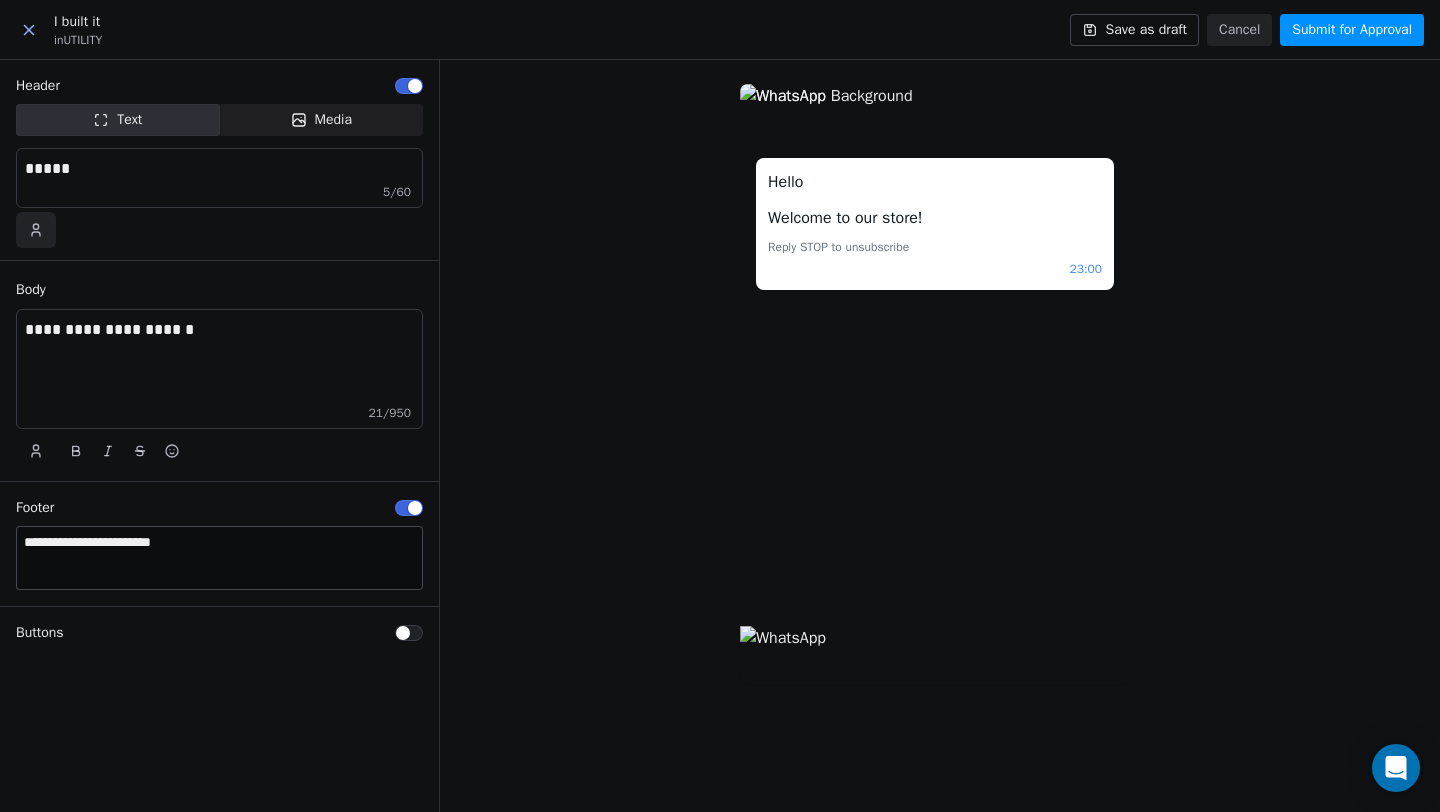click 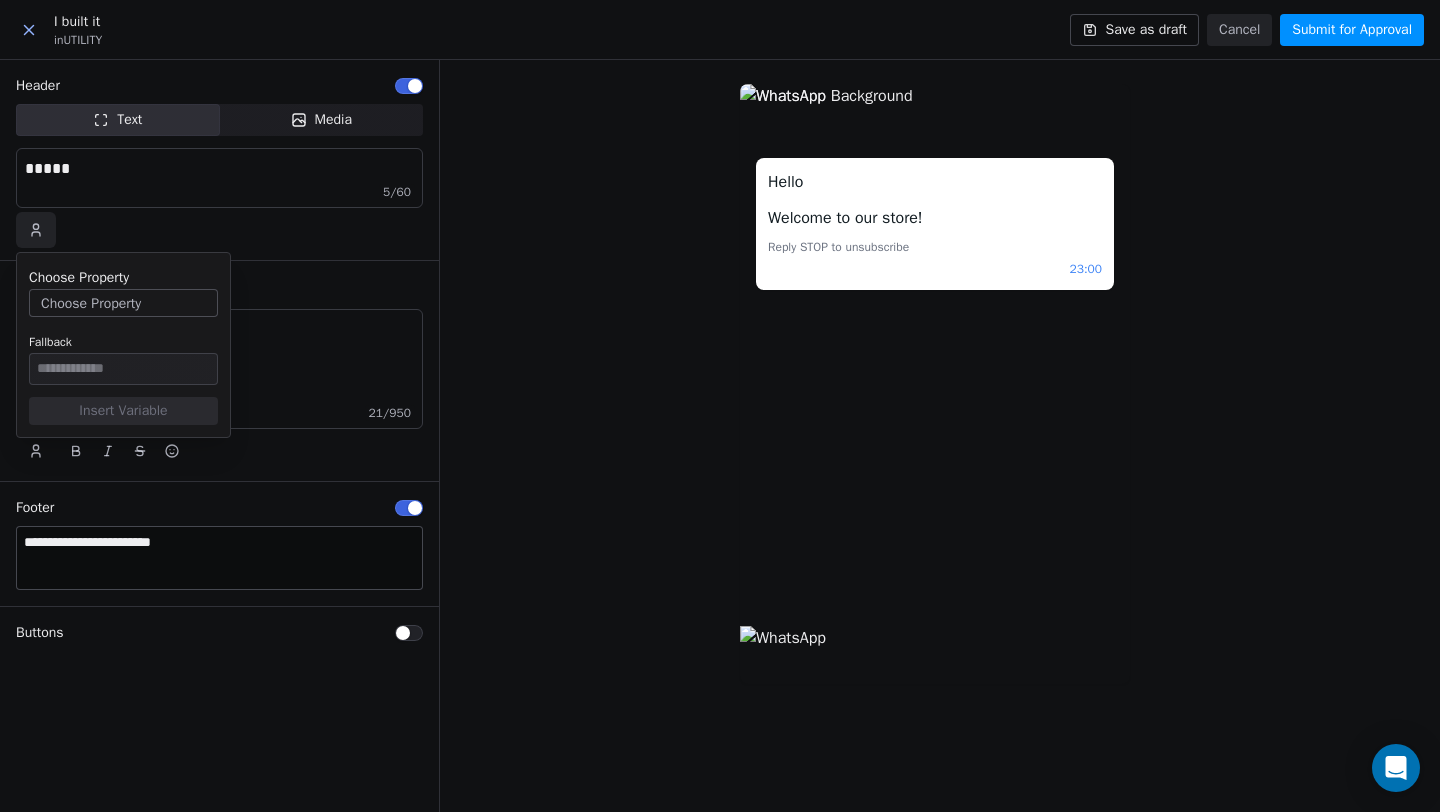 click on "Choose Property" at bounding box center [123, 303] 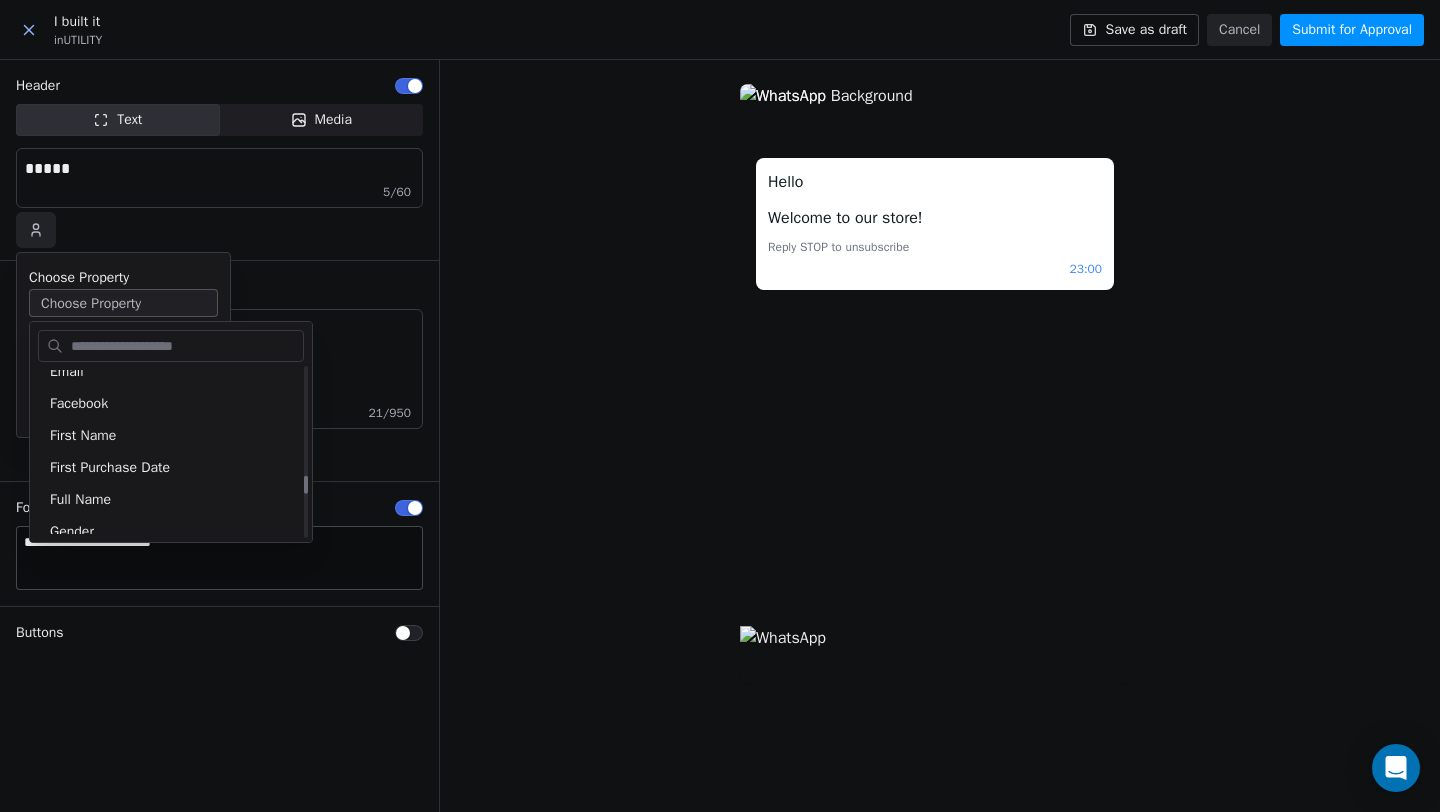 scroll, scrollTop: 1477, scrollLeft: 0, axis: vertical 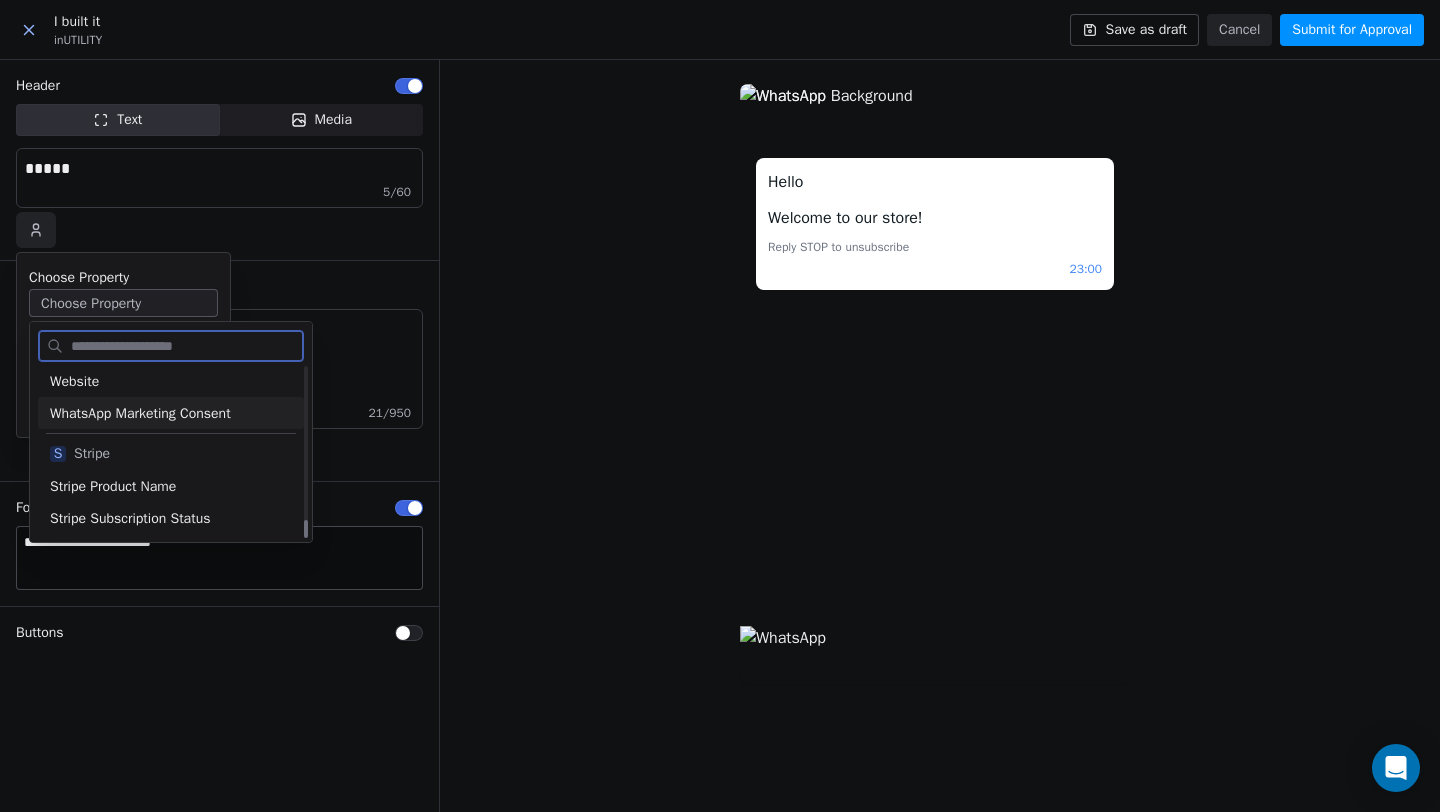 click on "WhatsApp Marketing Consent" at bounding box center (140, 413) 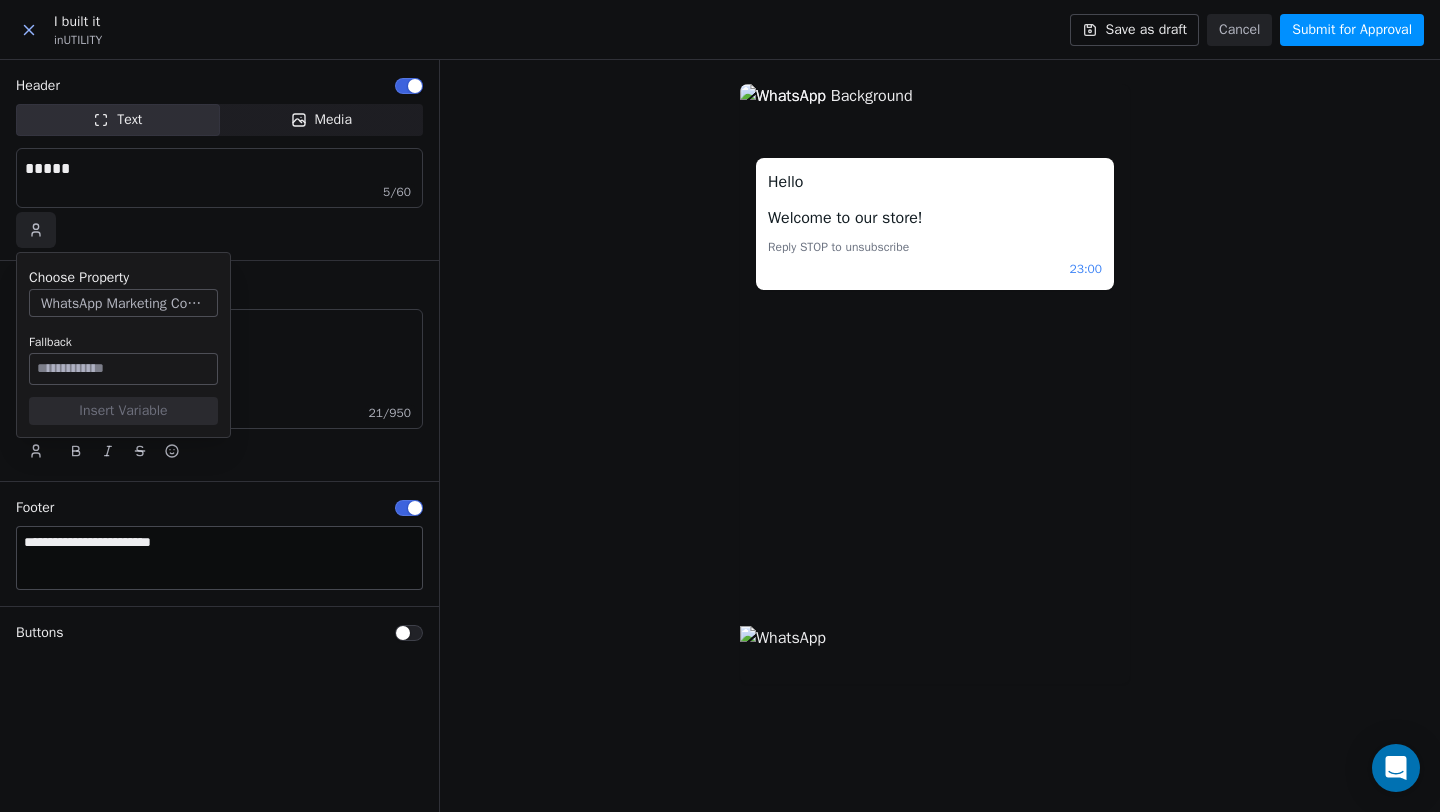 click on "WhatsApp Marketing Consent" at bounding box center [123, 303] 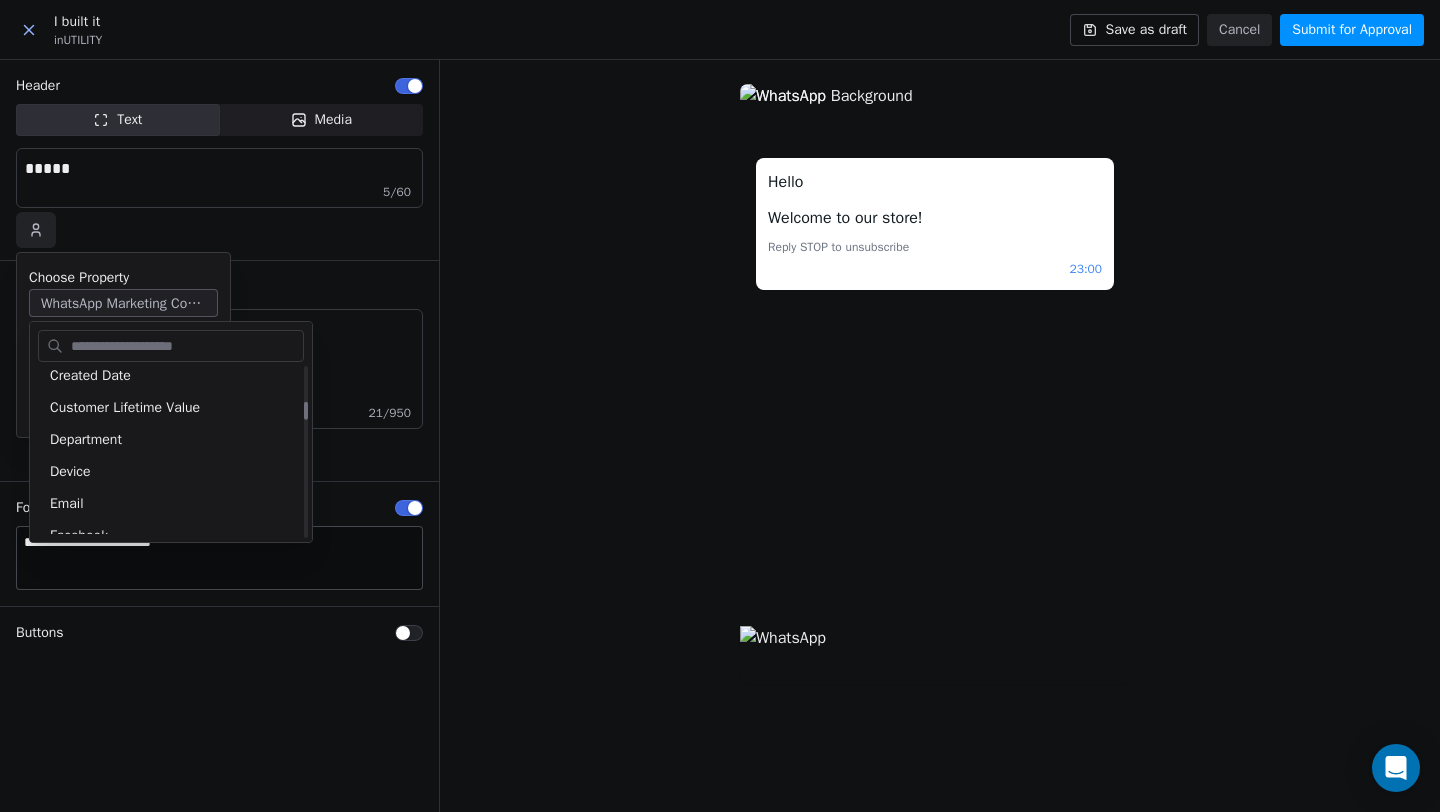scroll, scrollTop: 342, scrollLeft: 0, axis: vertical 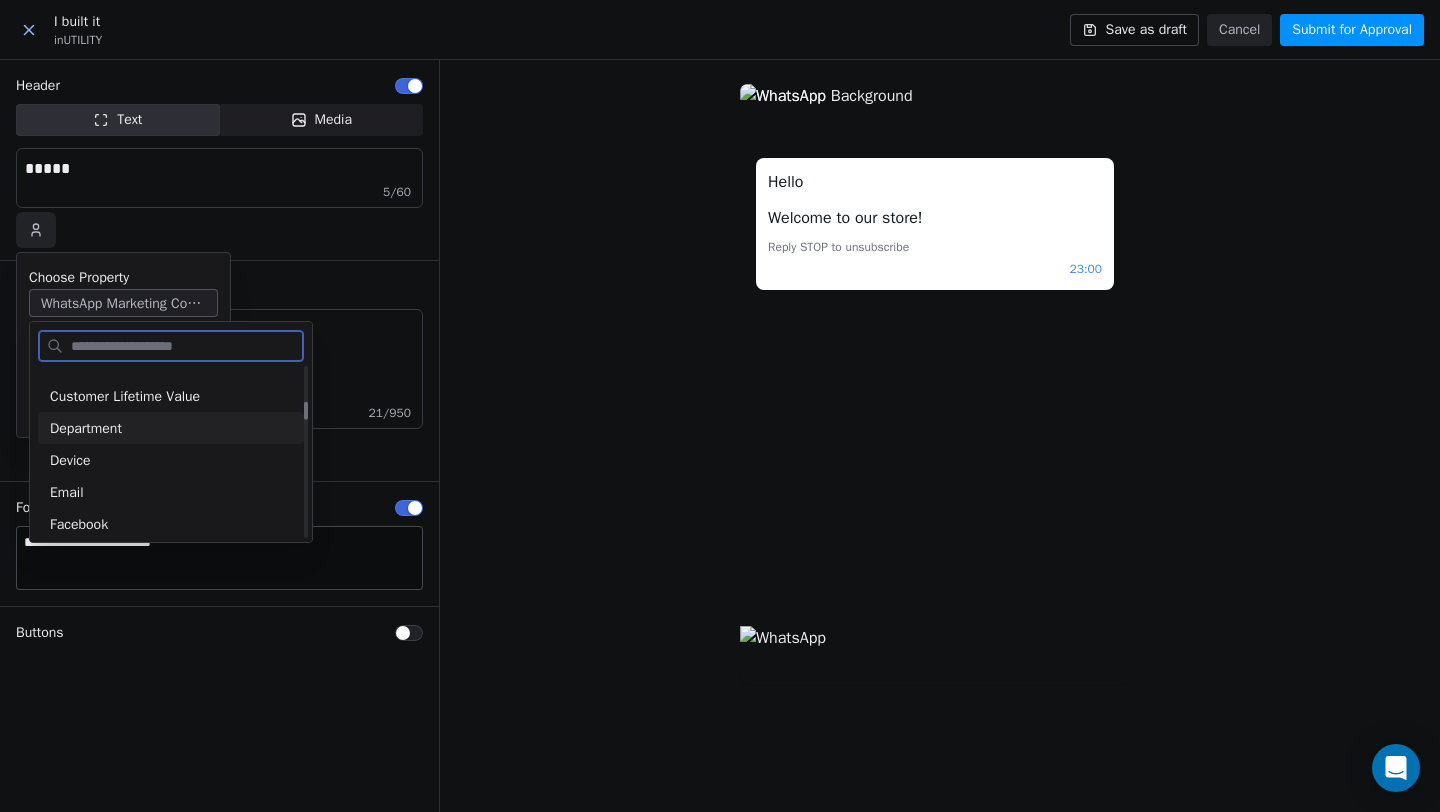 click on "Department" at bounding box center [86, 428] 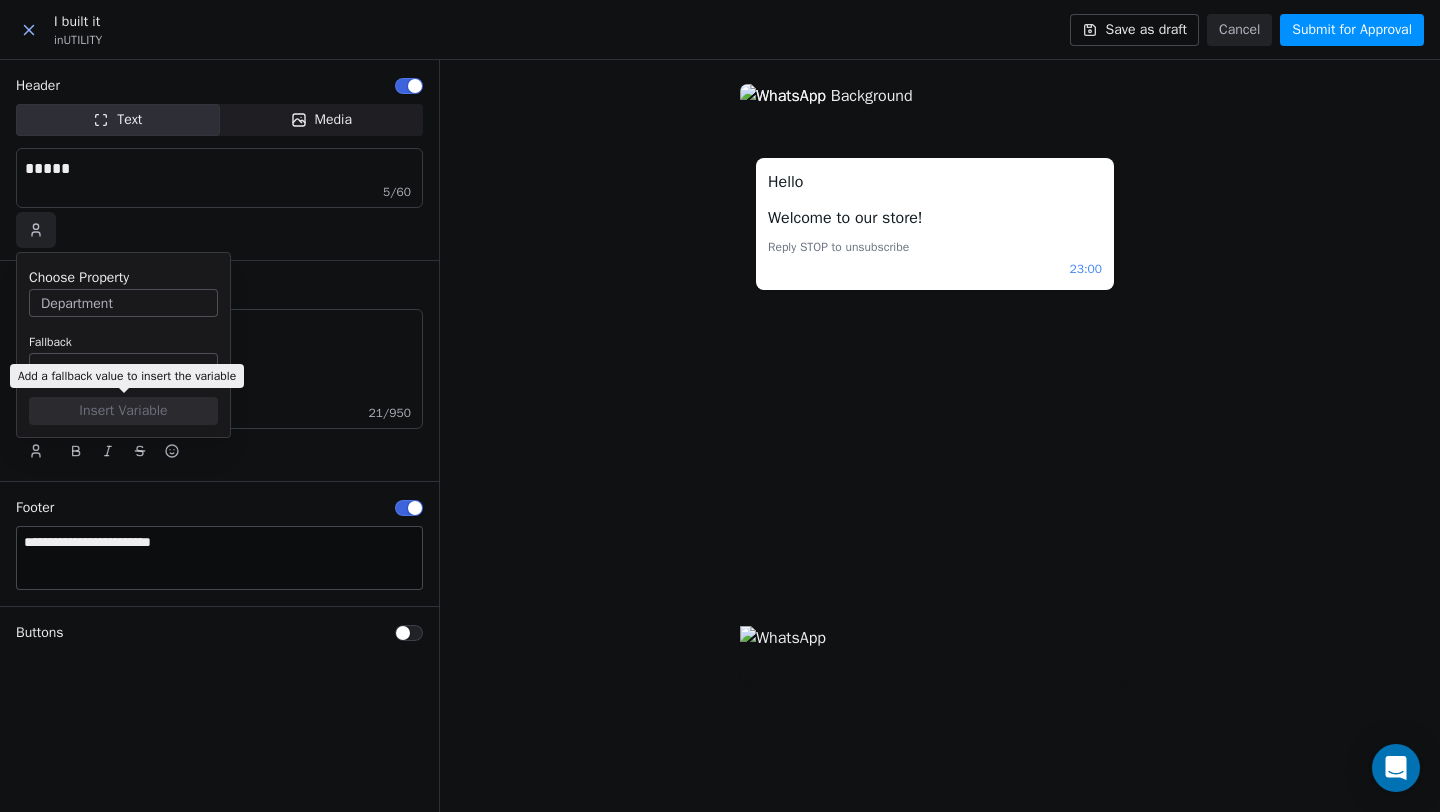 click on "Add a fallback value to insert the variable Add a fallback value to insert the variable" at bounding box center [127, 376] 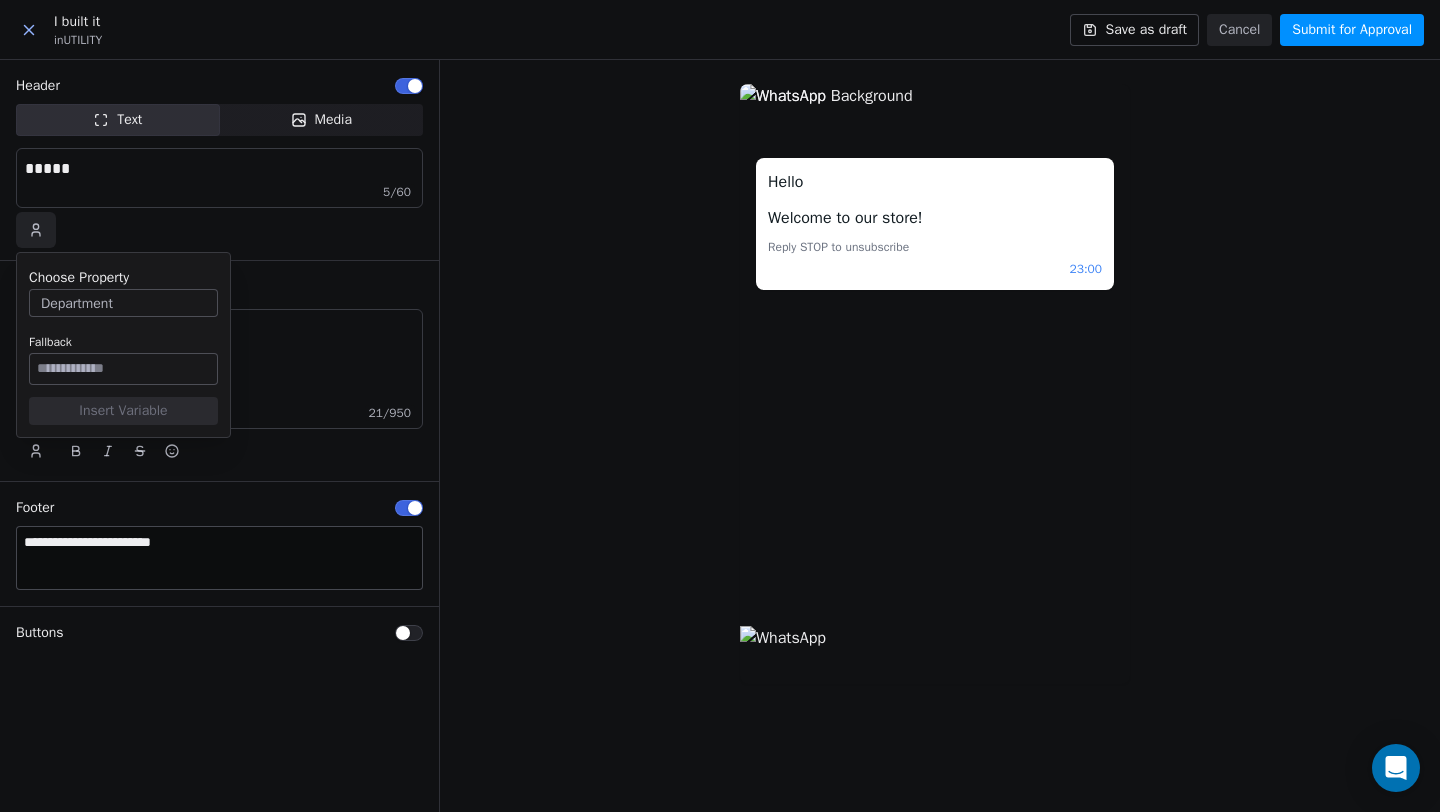 click at bounding box center (123, 369) 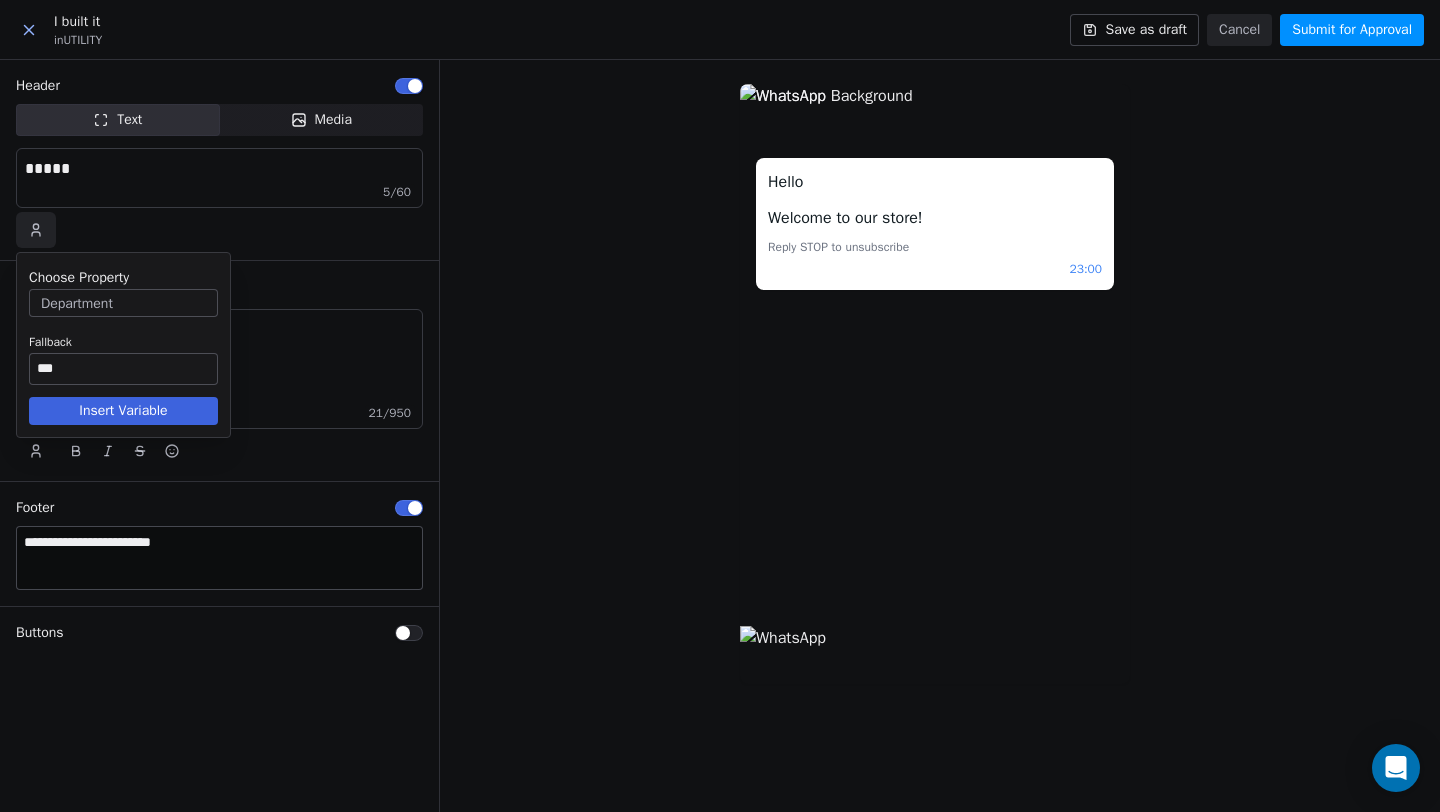 type on "***" 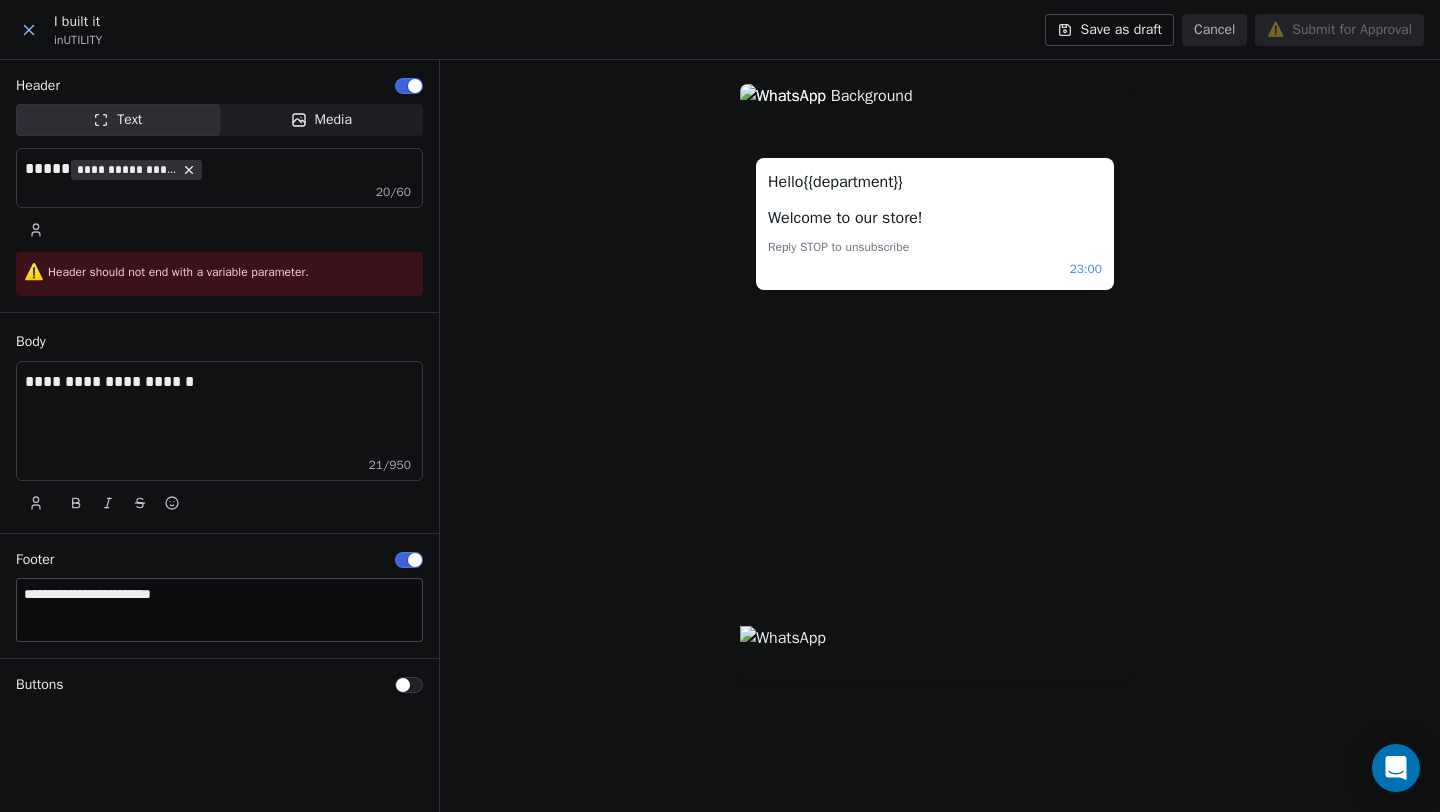 click on "**********" at bounding box center (219, 169) 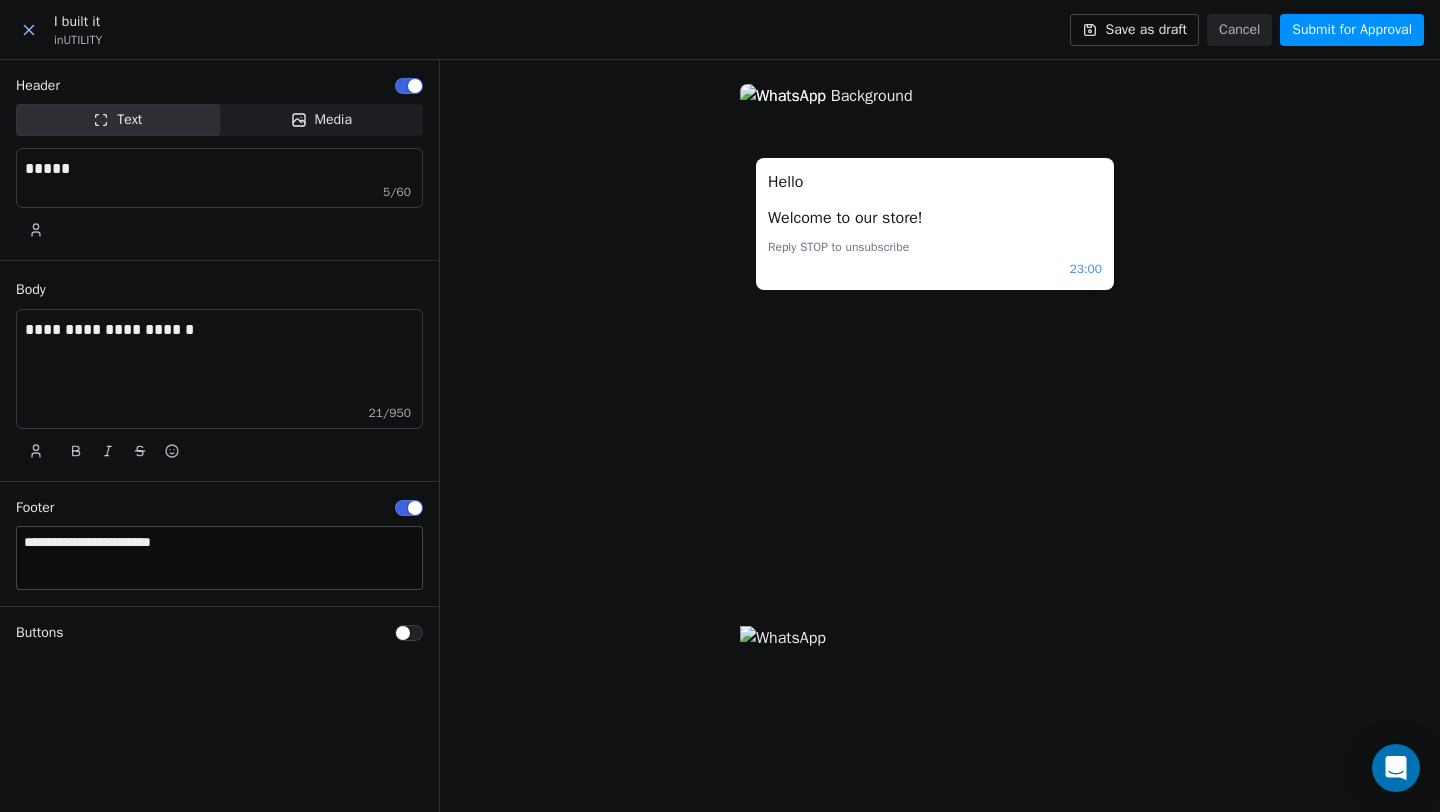 click on "Cancel" at bounding box center [1239, 30] 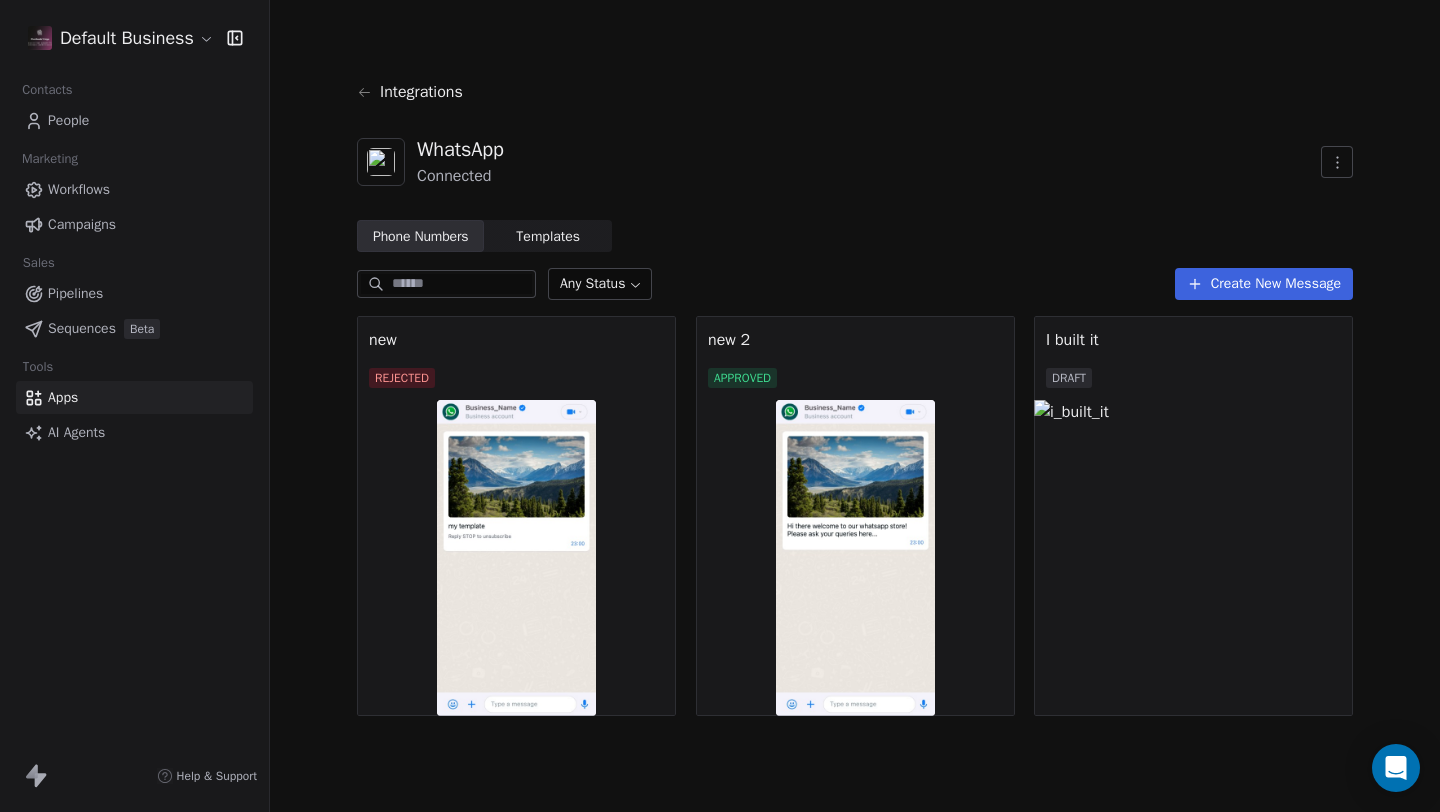 click on "Templates" at bounding box center [548, 236] 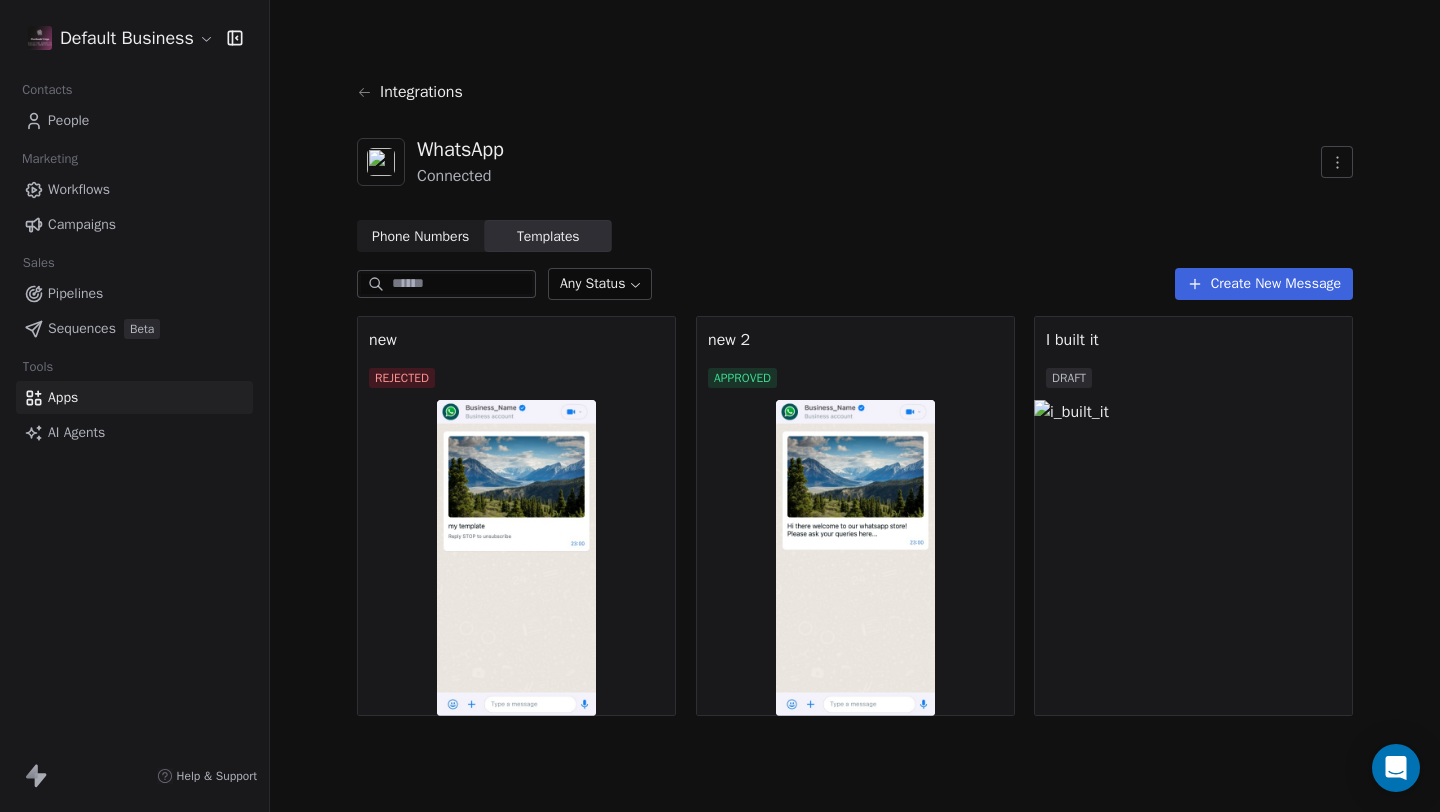 click on "Apps" at bounding box center (134, 397) 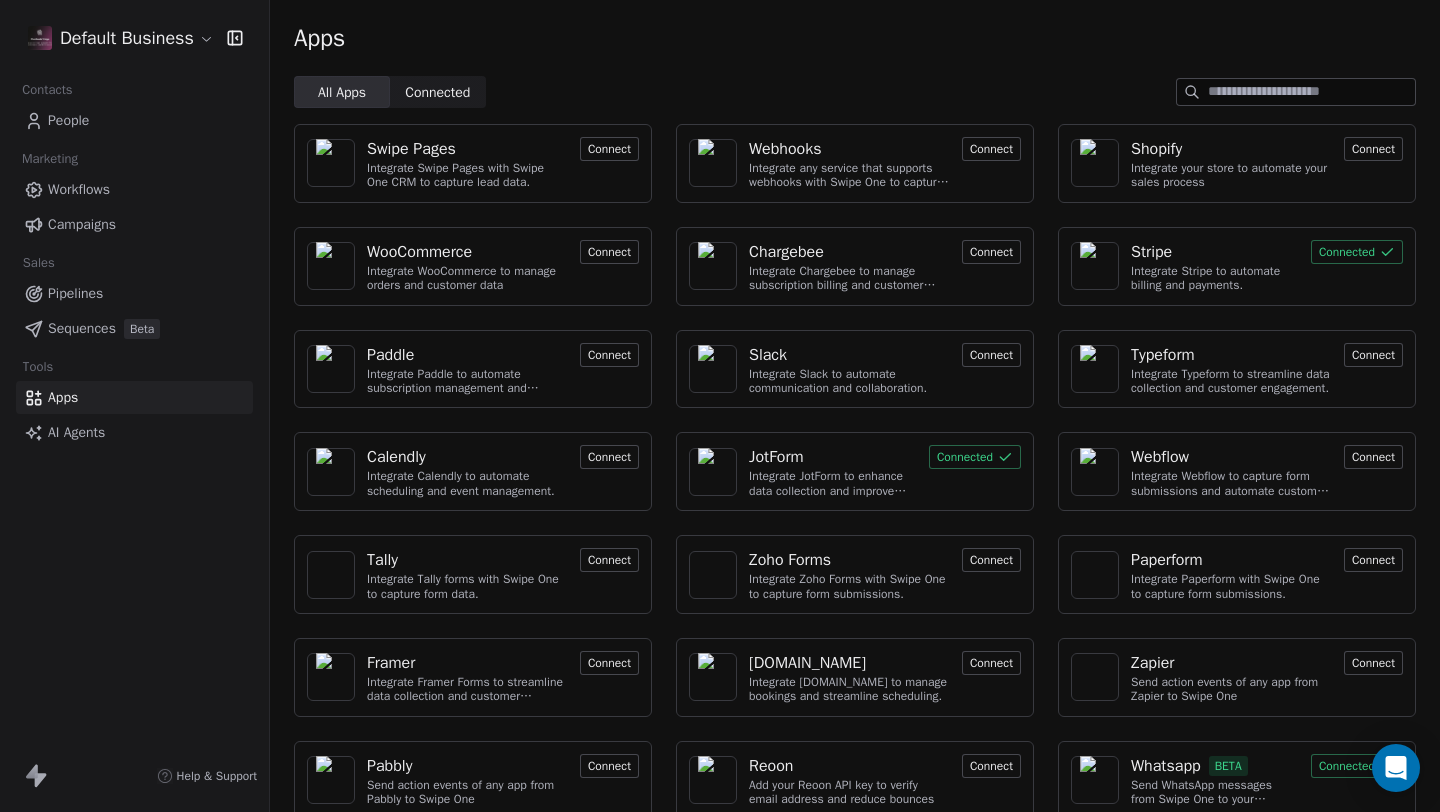 scroll, scrollTop: 23, scrollLeft: 0, axis: vertical 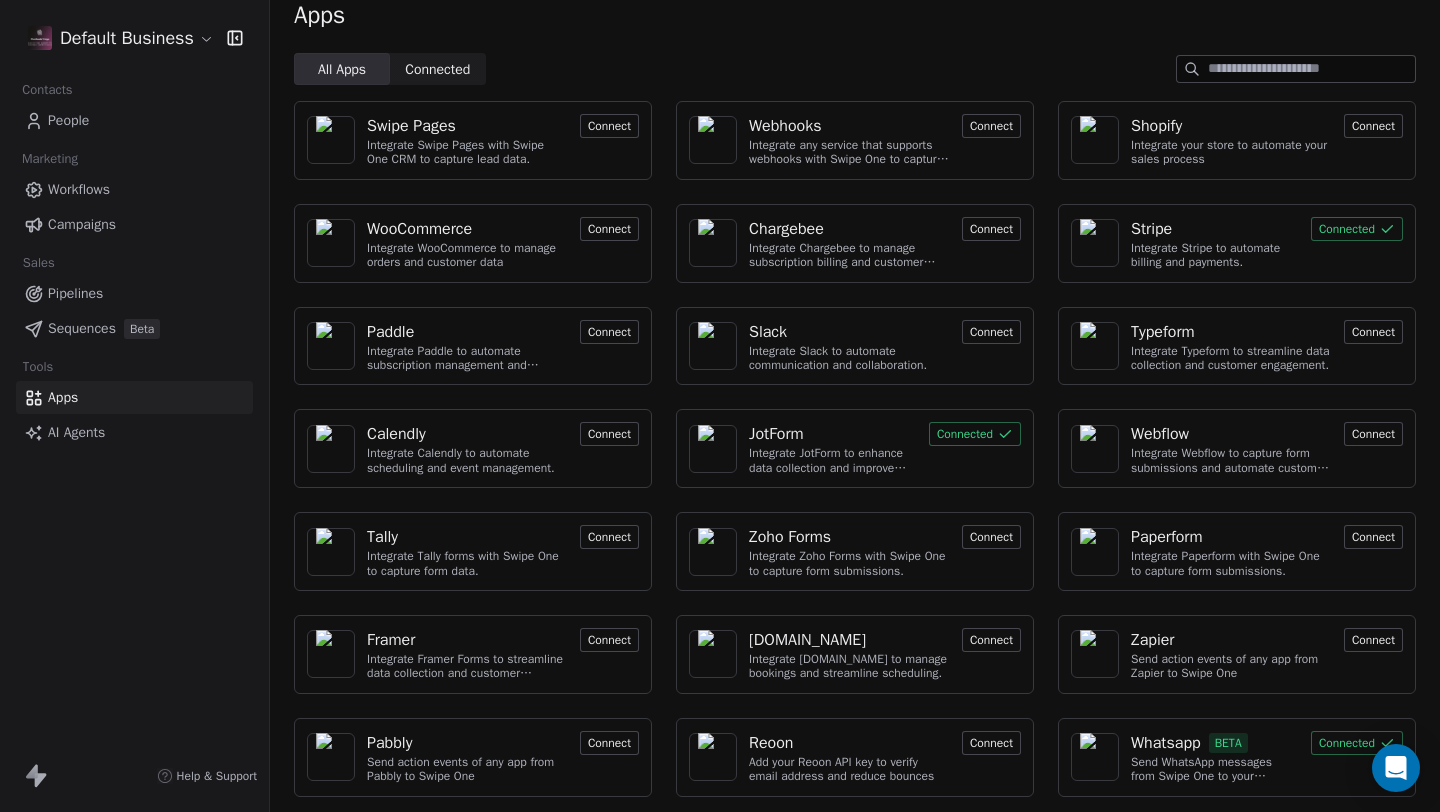 click on "Connect" at bounding box center [991, 332] 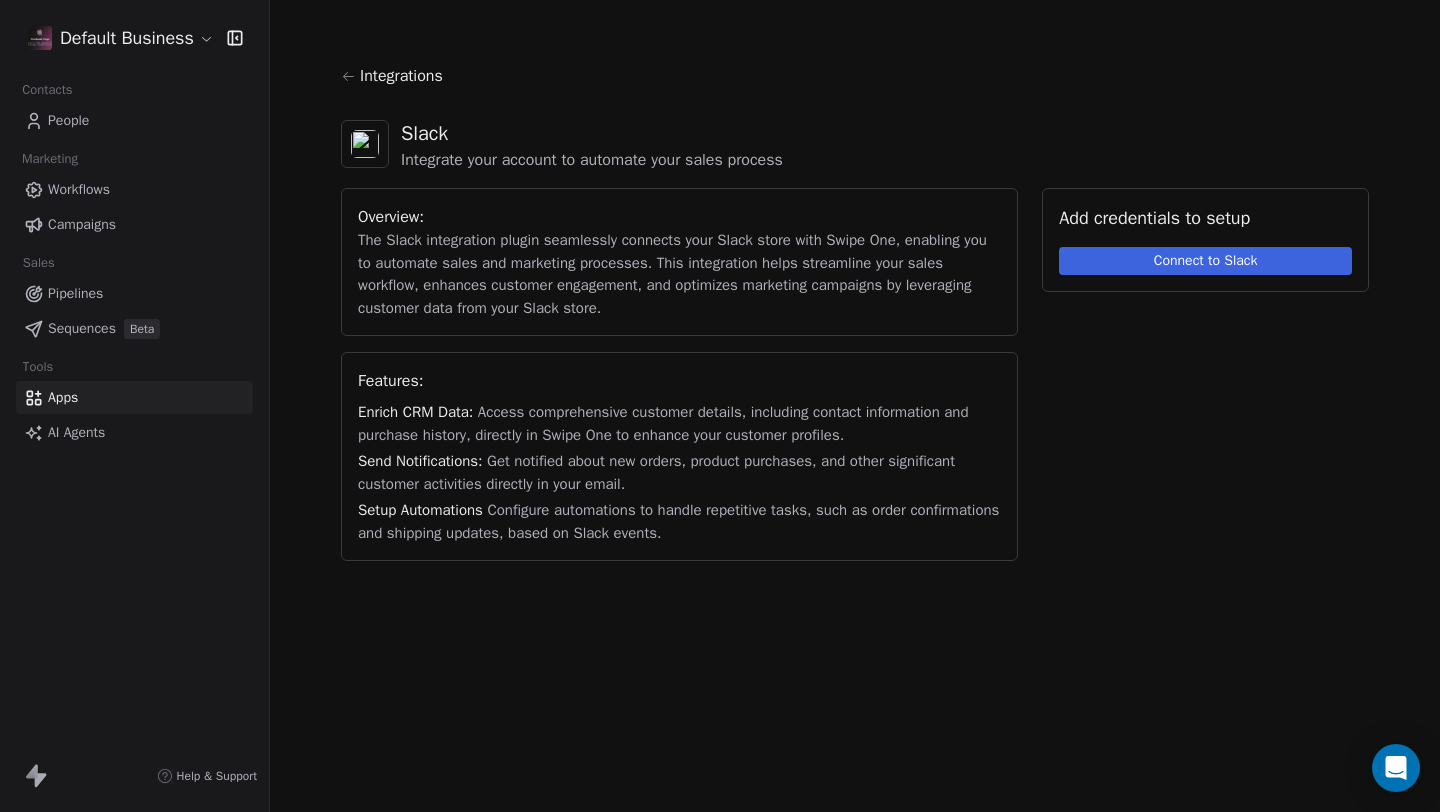 click on "Connect to Slack" at bounding box center [1205, 261] 